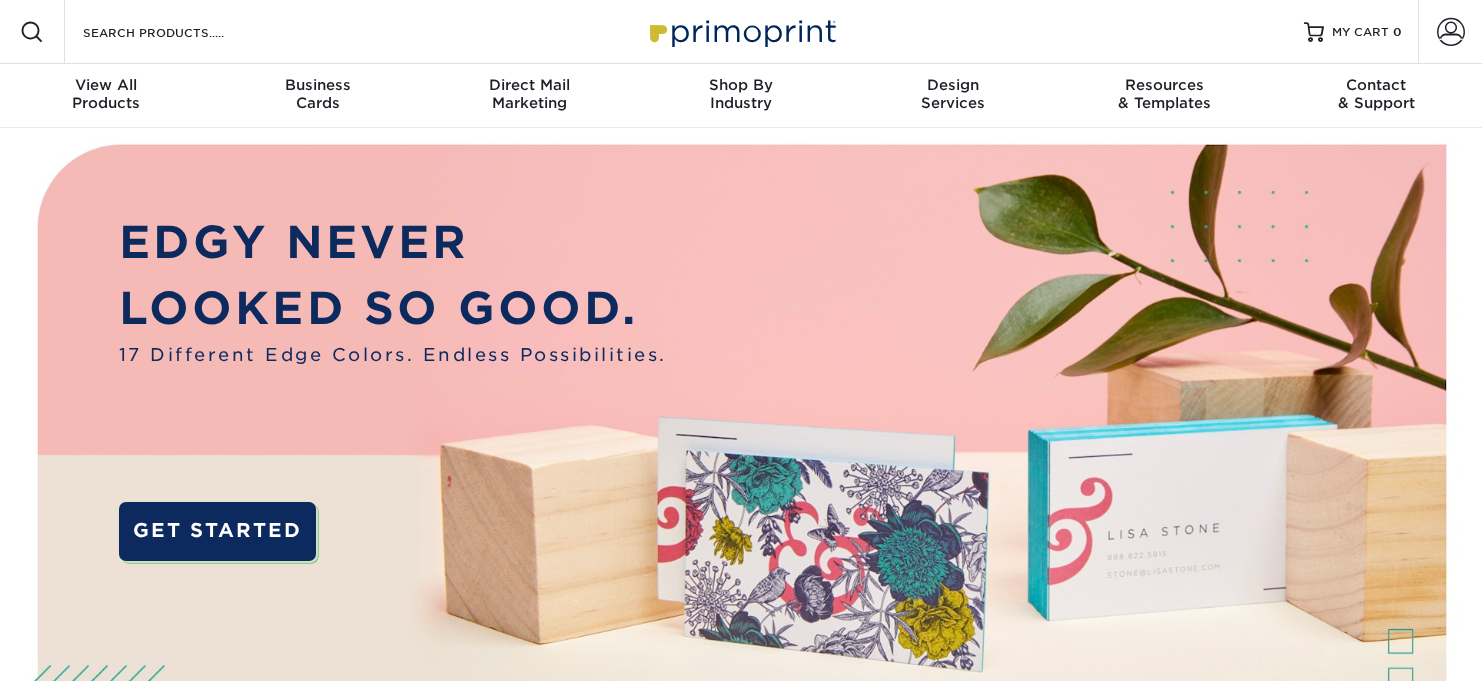 scroll, scrollTop: 0, scrollLeft: 0, axis: both 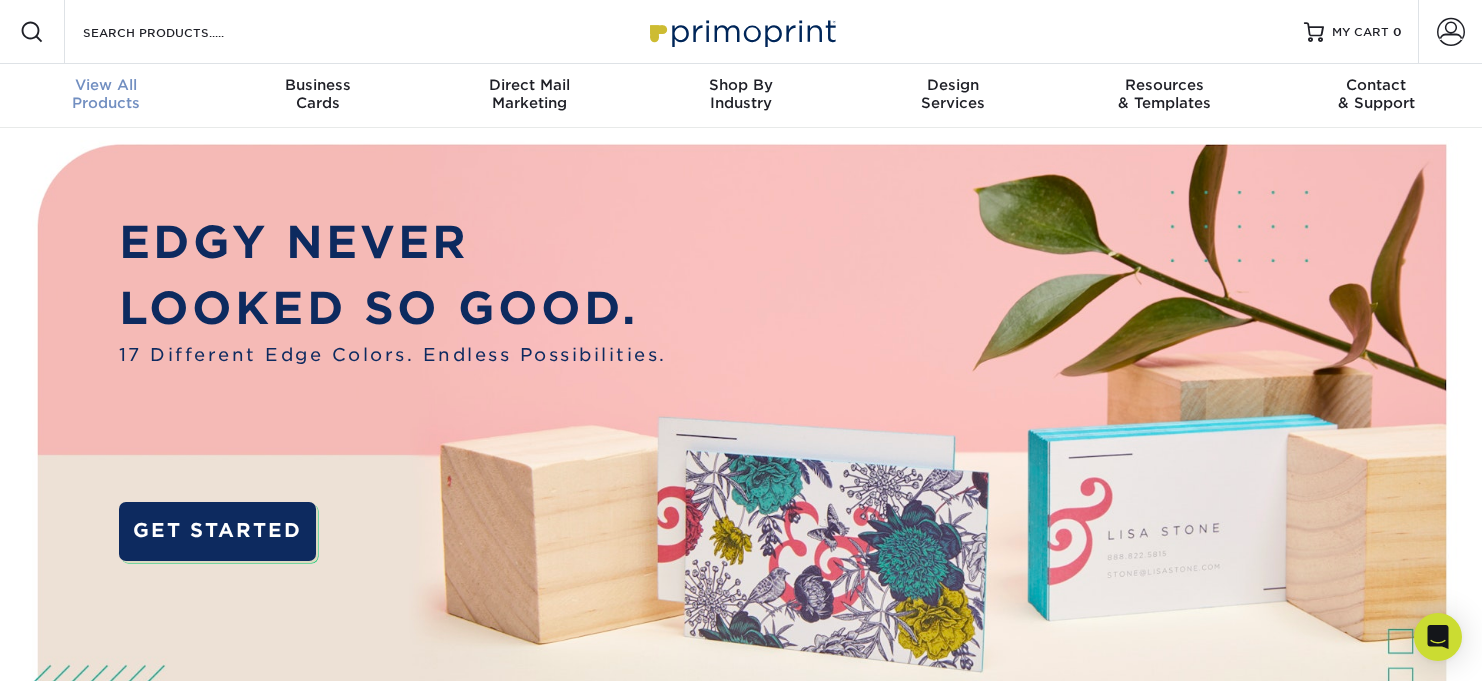 click on "View All  Products" at bounding box center [106, 94] 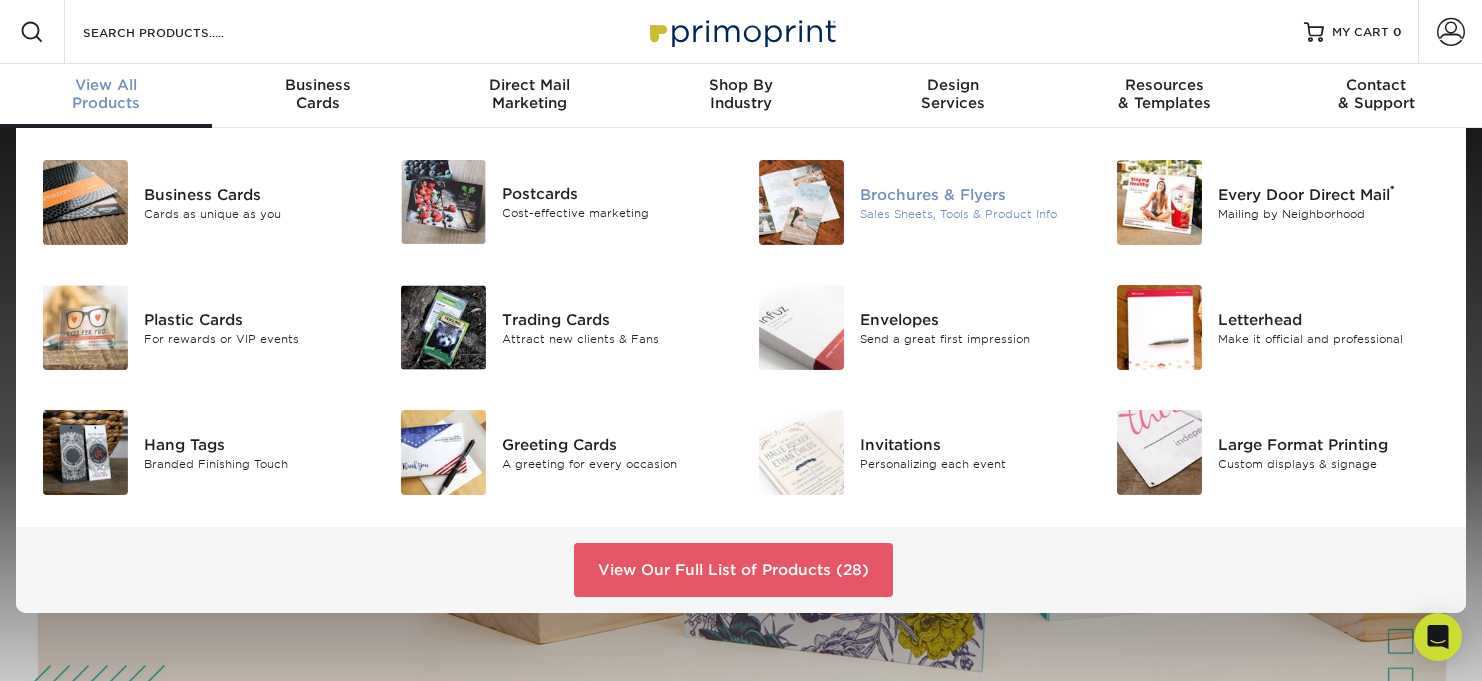 click on "Brochures & Flyers" at bounding box center [972, 194] 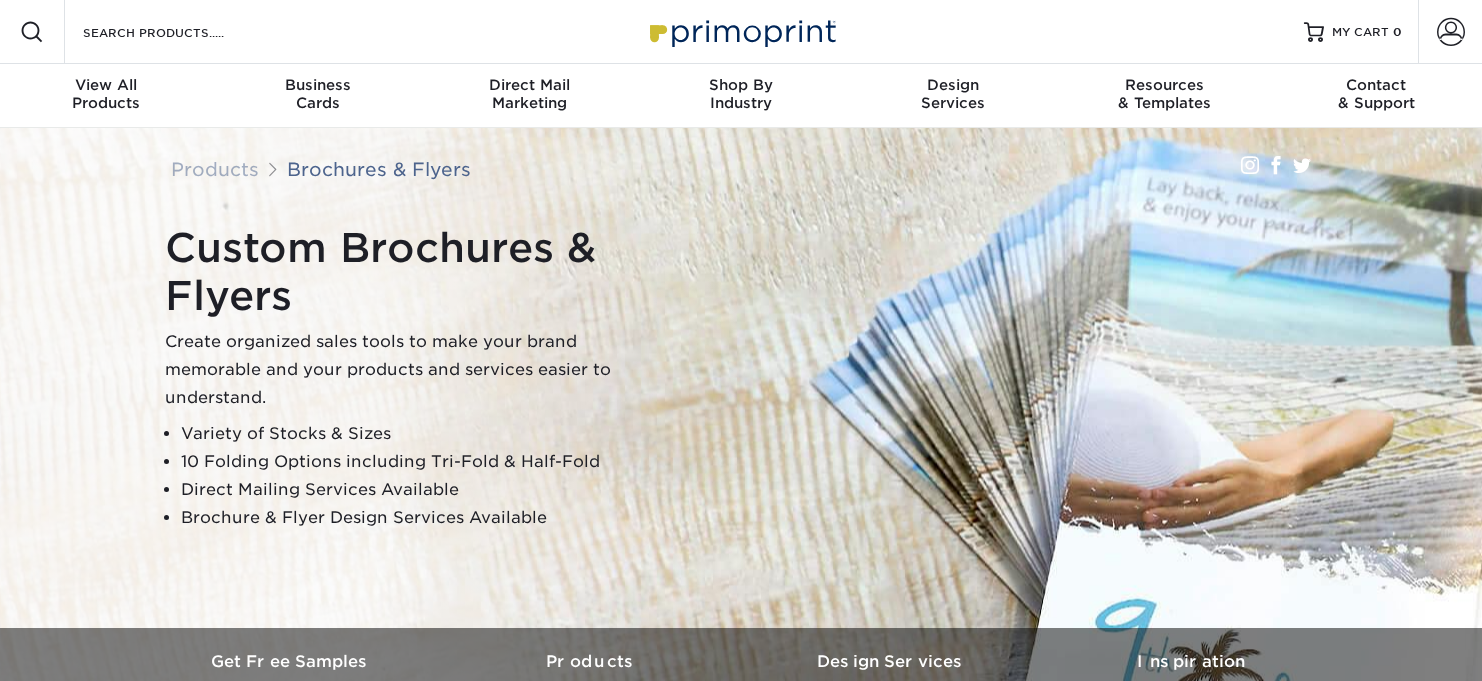 scroll, scrollTop: 0, scrollLeft: 0, axis: both 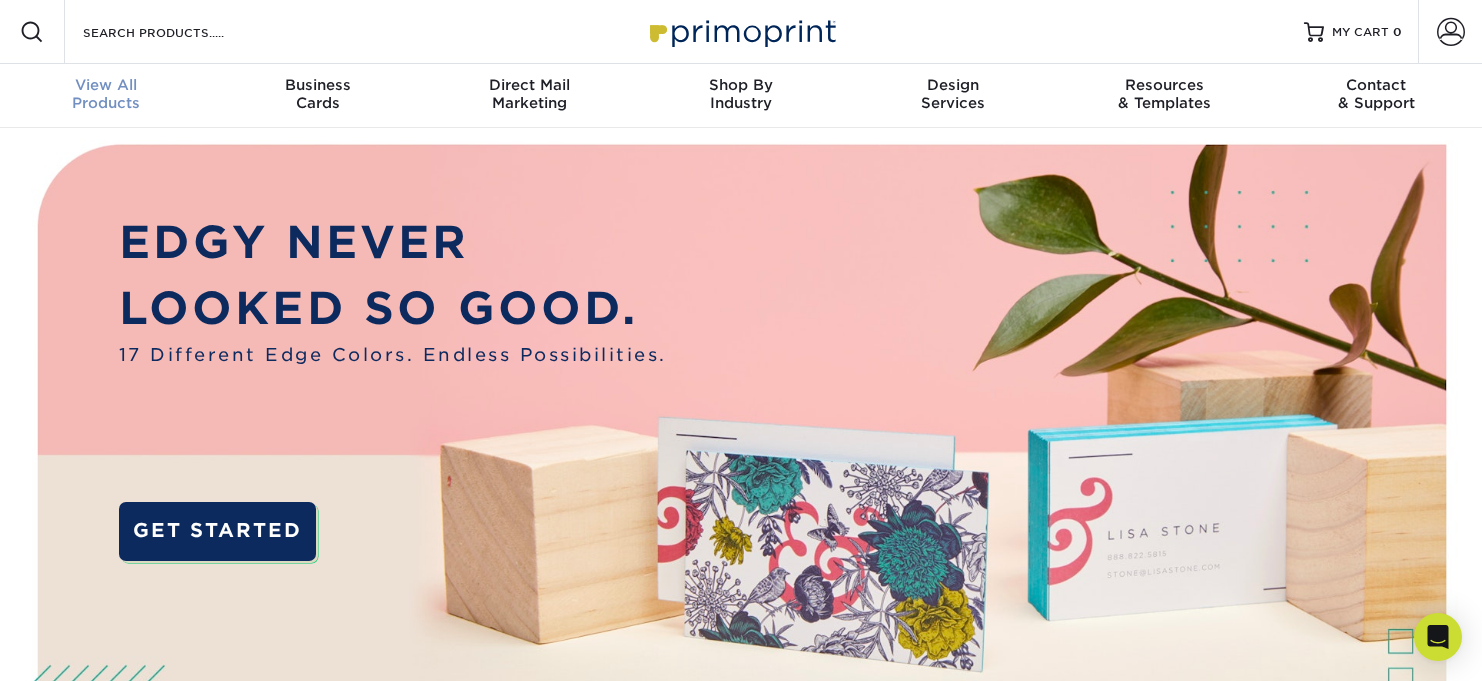 click on "View All" at bounding box center (106, 85) 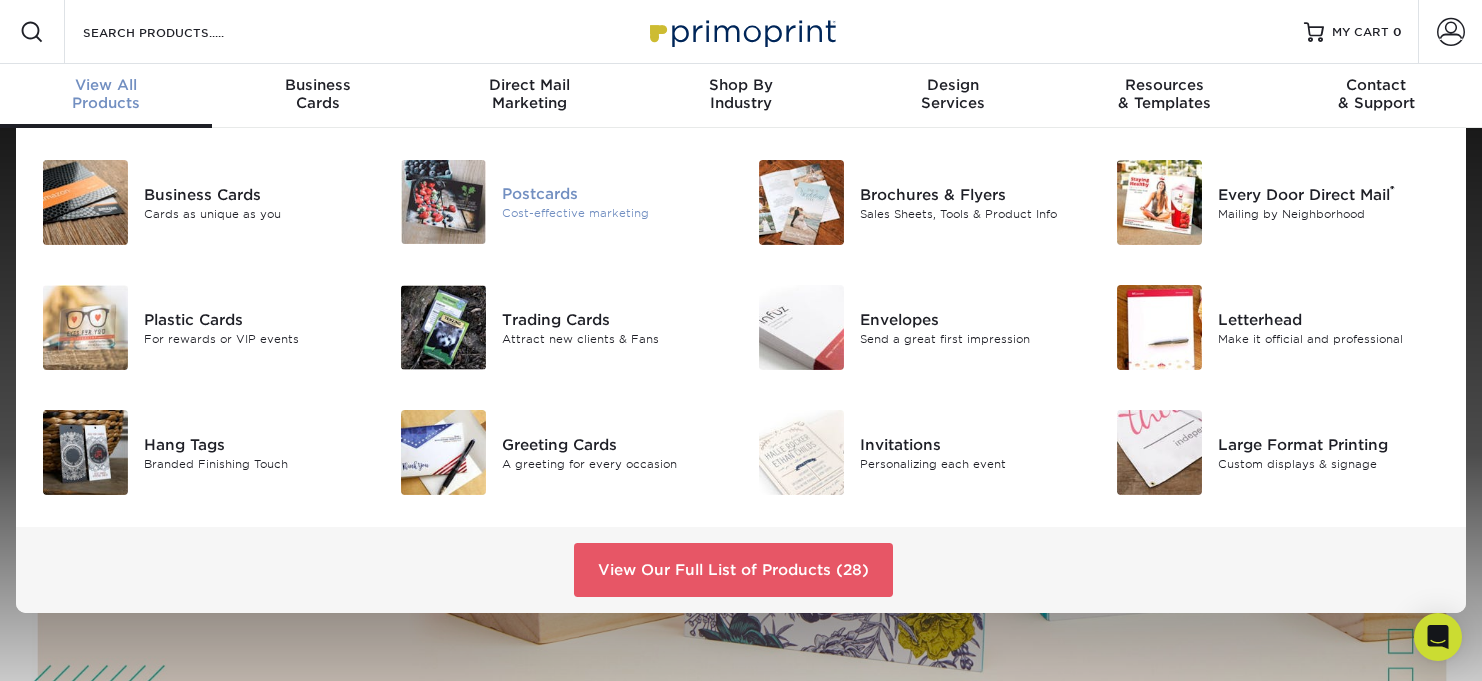 click at bounding box center [443, 202] 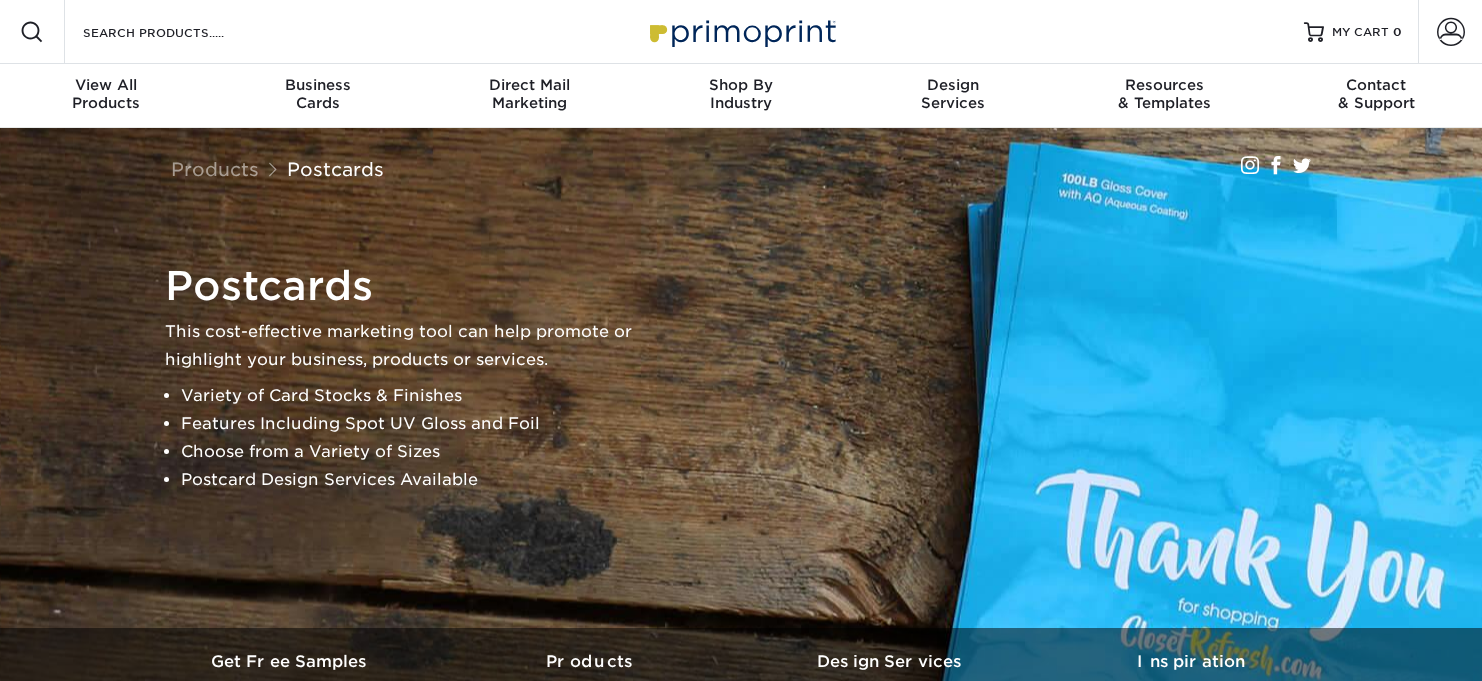 scroll, scrollTop: 0, scrollLeft: 0, axis: both 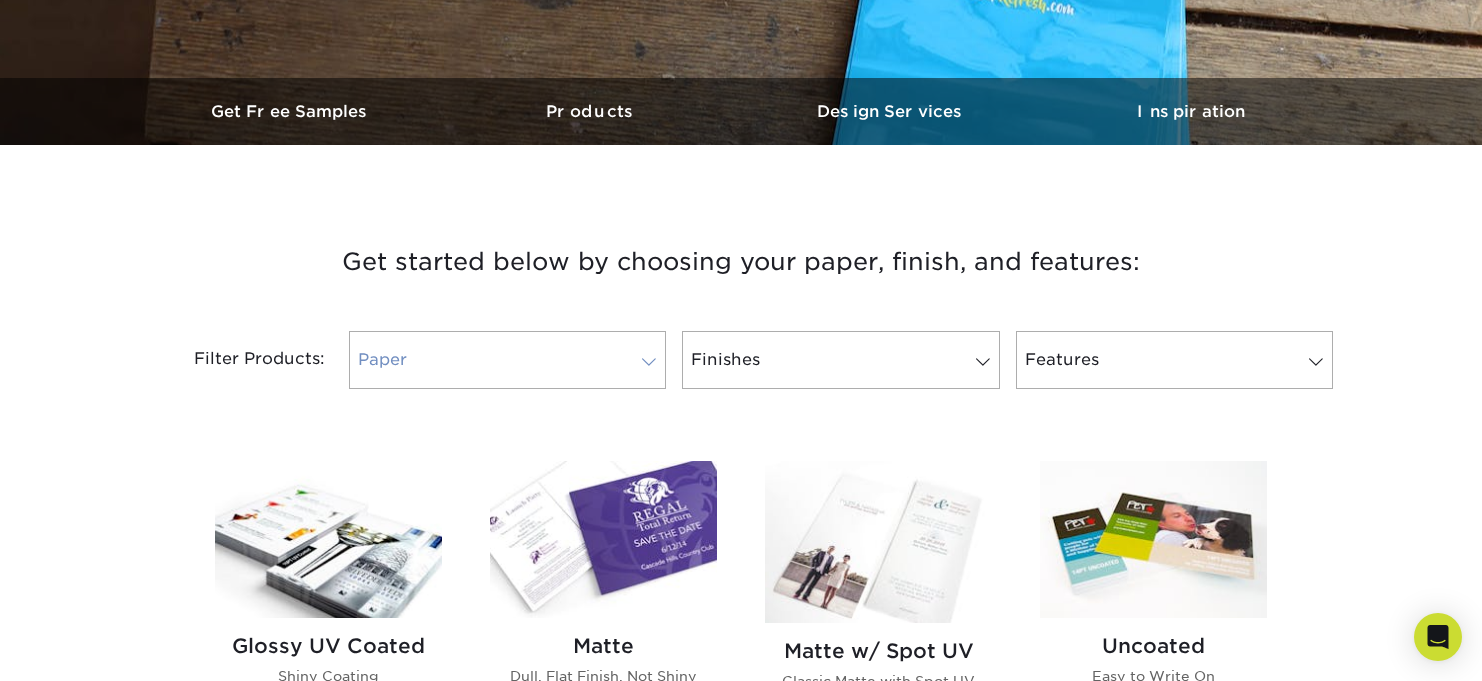 click on "Paper" at bounding box center (507, 360) 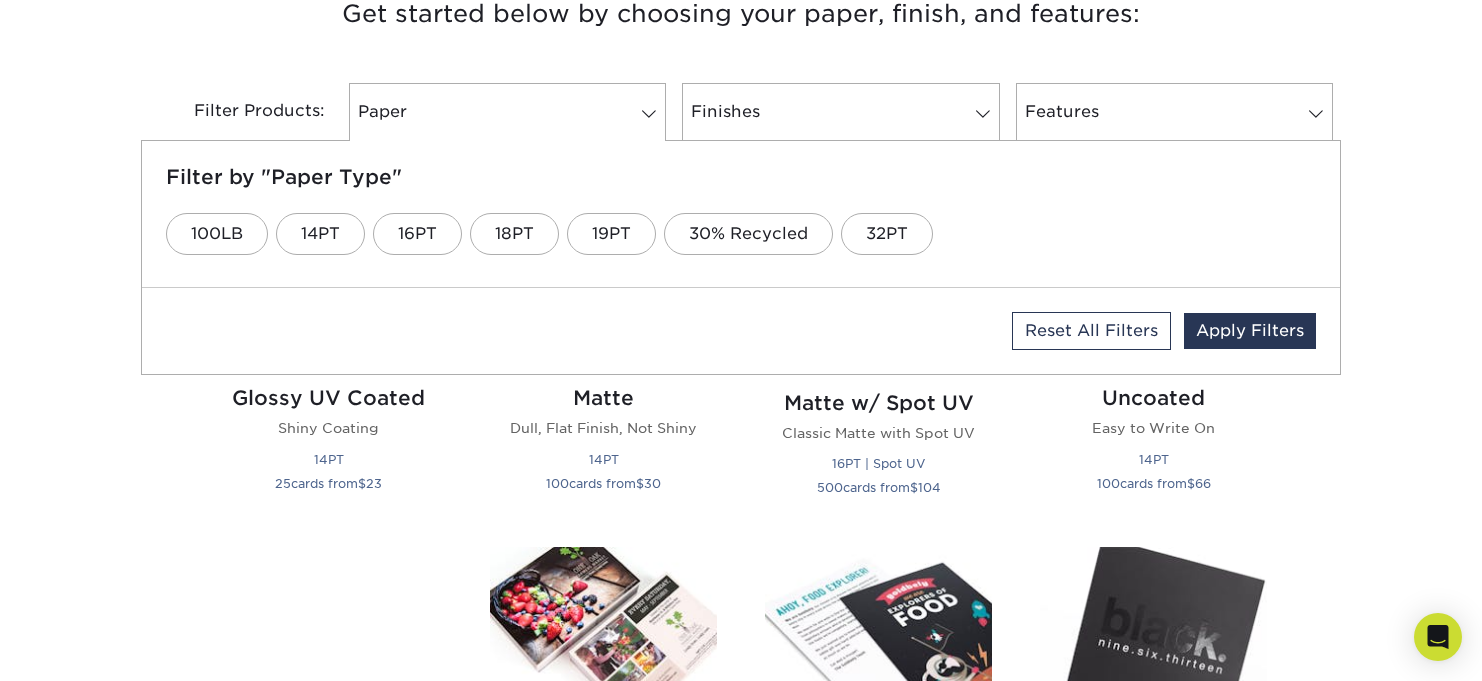 scroll, scrollTop: 813, scrollLeft: 0, axis: vertical 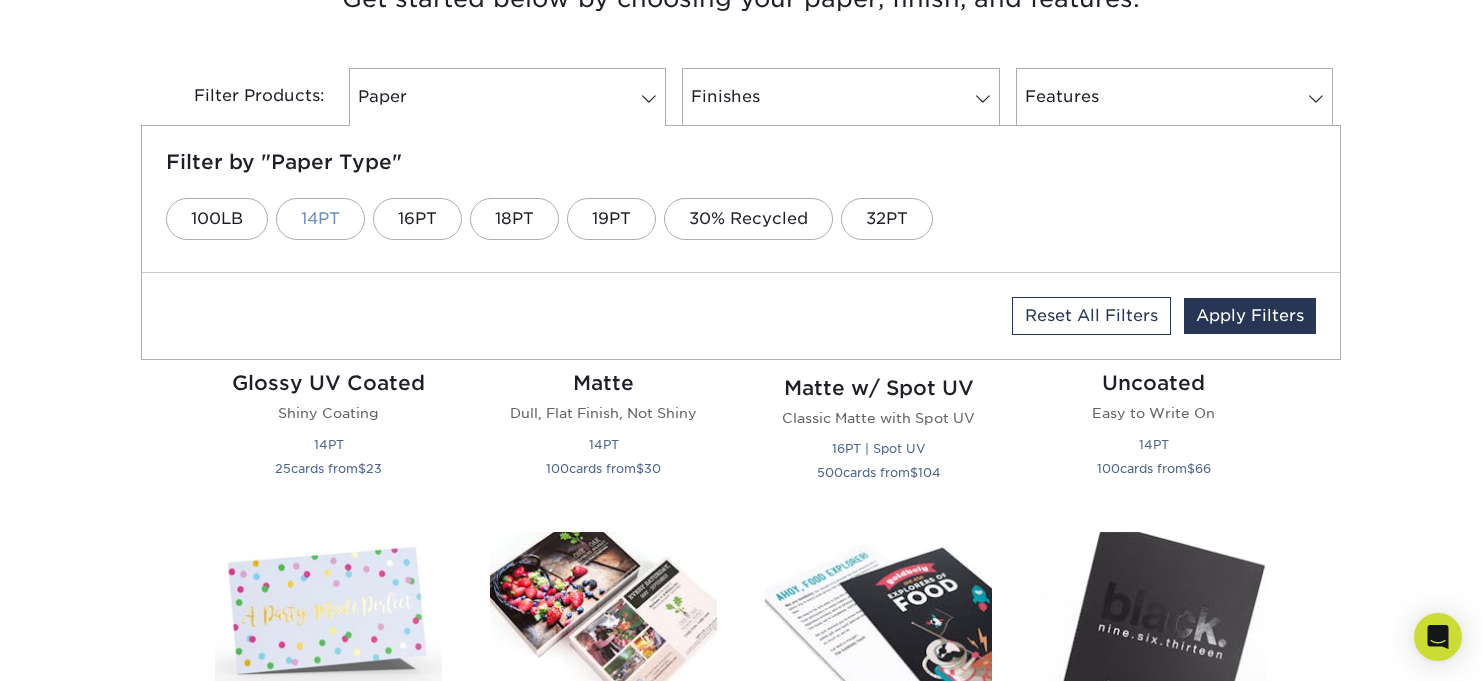 click on "14PT" at bounding box center [320, 219] 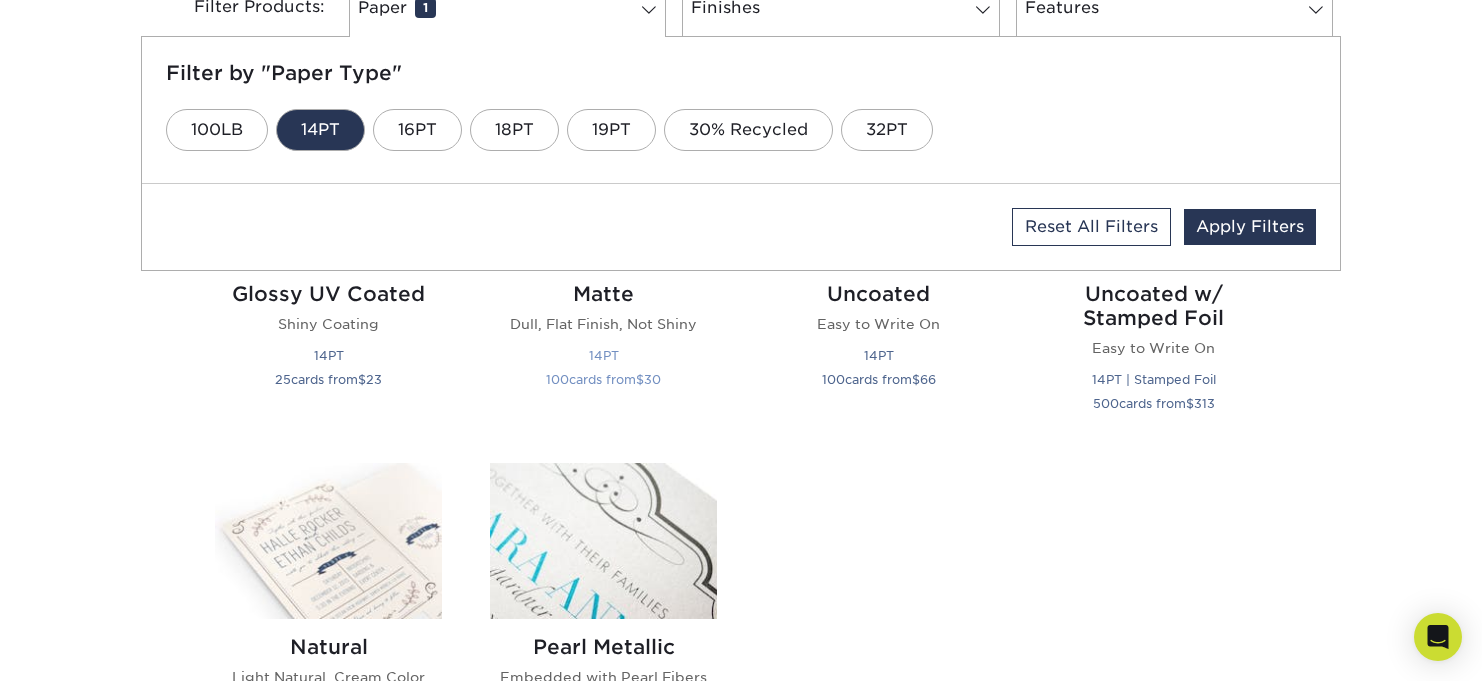 scroll, scrollTop: 910, scrollLeft: 0, axis: vertical 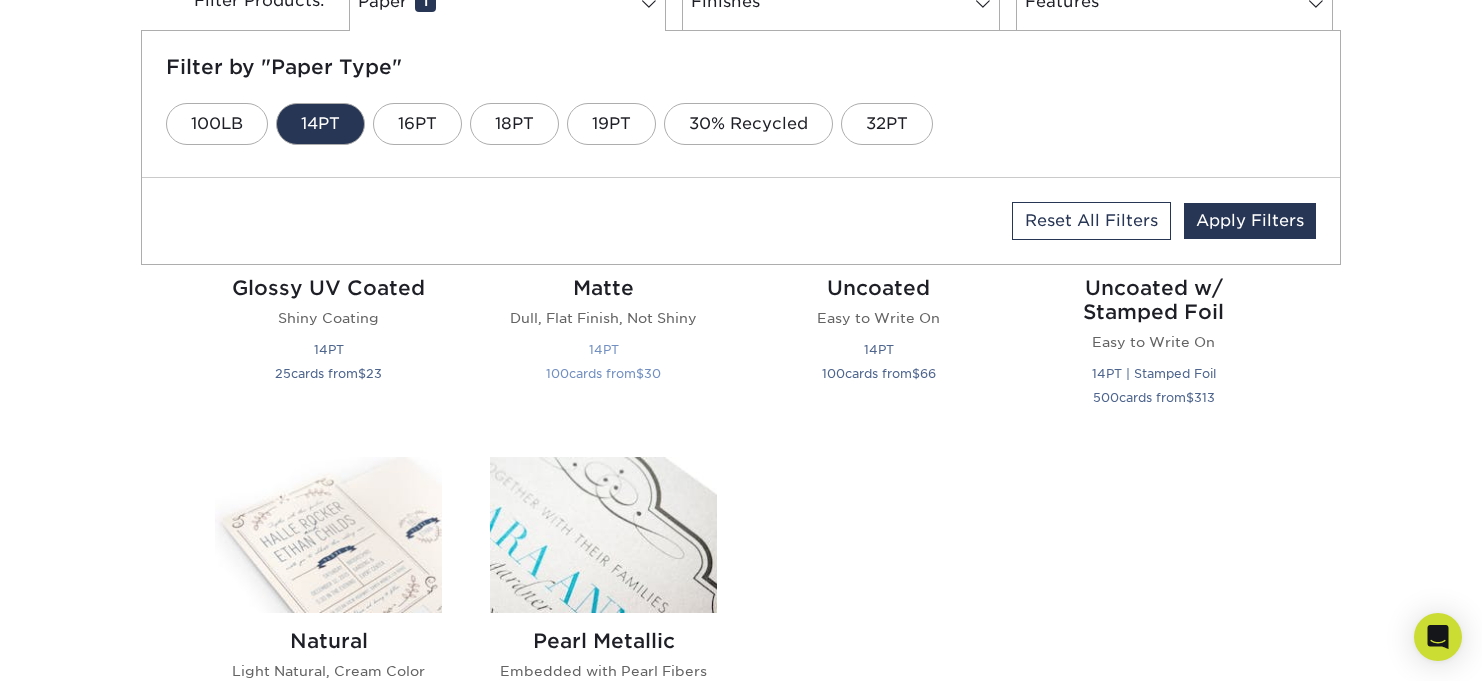 click on "Matte" at bounding box center [603, 288] 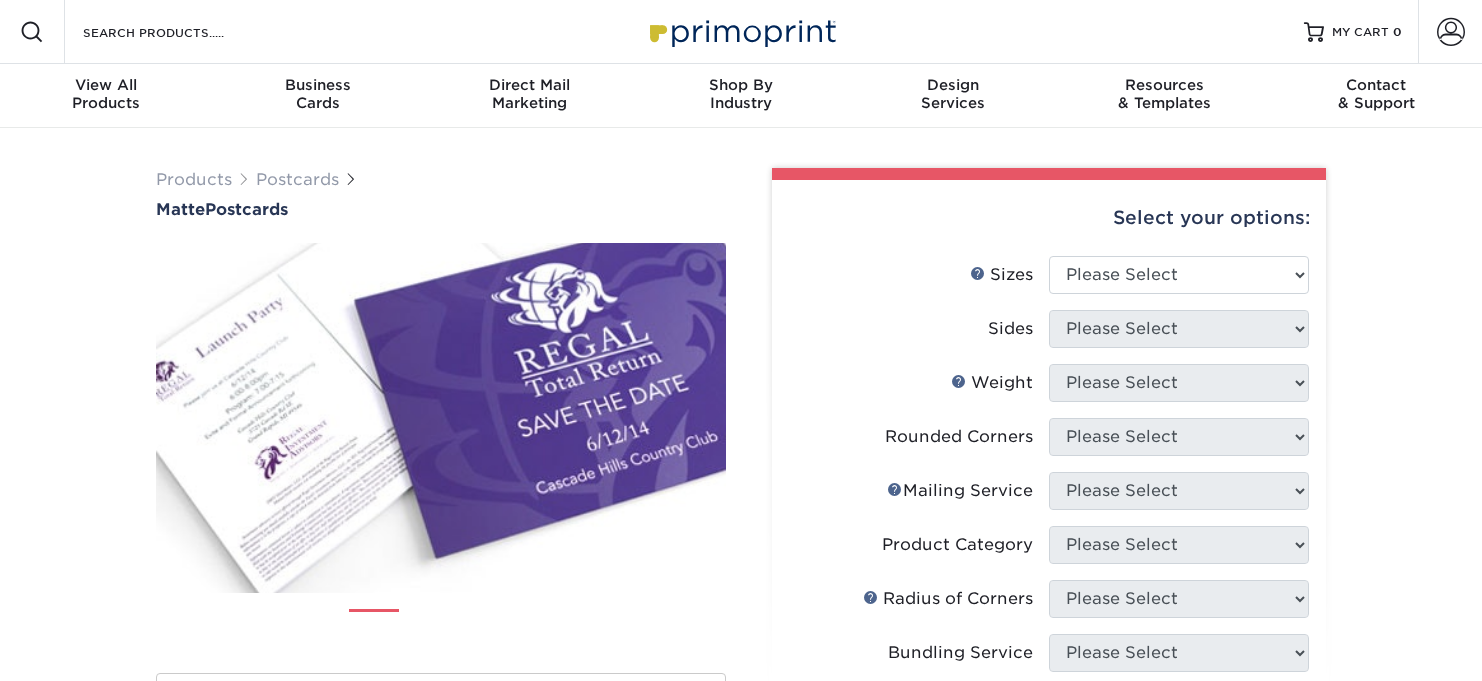 scroll, scrollTop: 0, scrollLeft: 0, axis: both 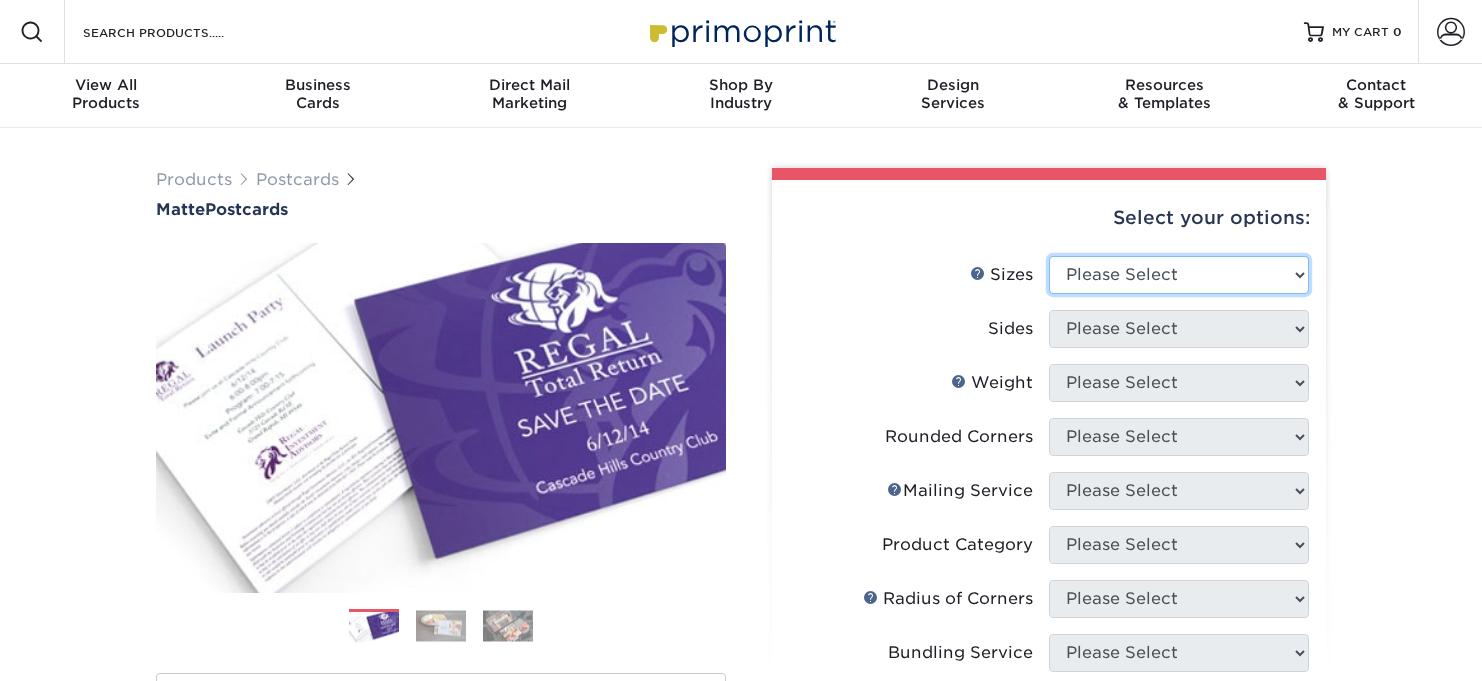 click on "Please Select
1.5" x 7"
2" x 4"
2" x 6"
2" x 7"
2" x 8"
2.12" x 5.5"
2.125" x 5.5"
2.75" x 4.25"
2.75" x 8.5"" at bounding box center [1179, 275] 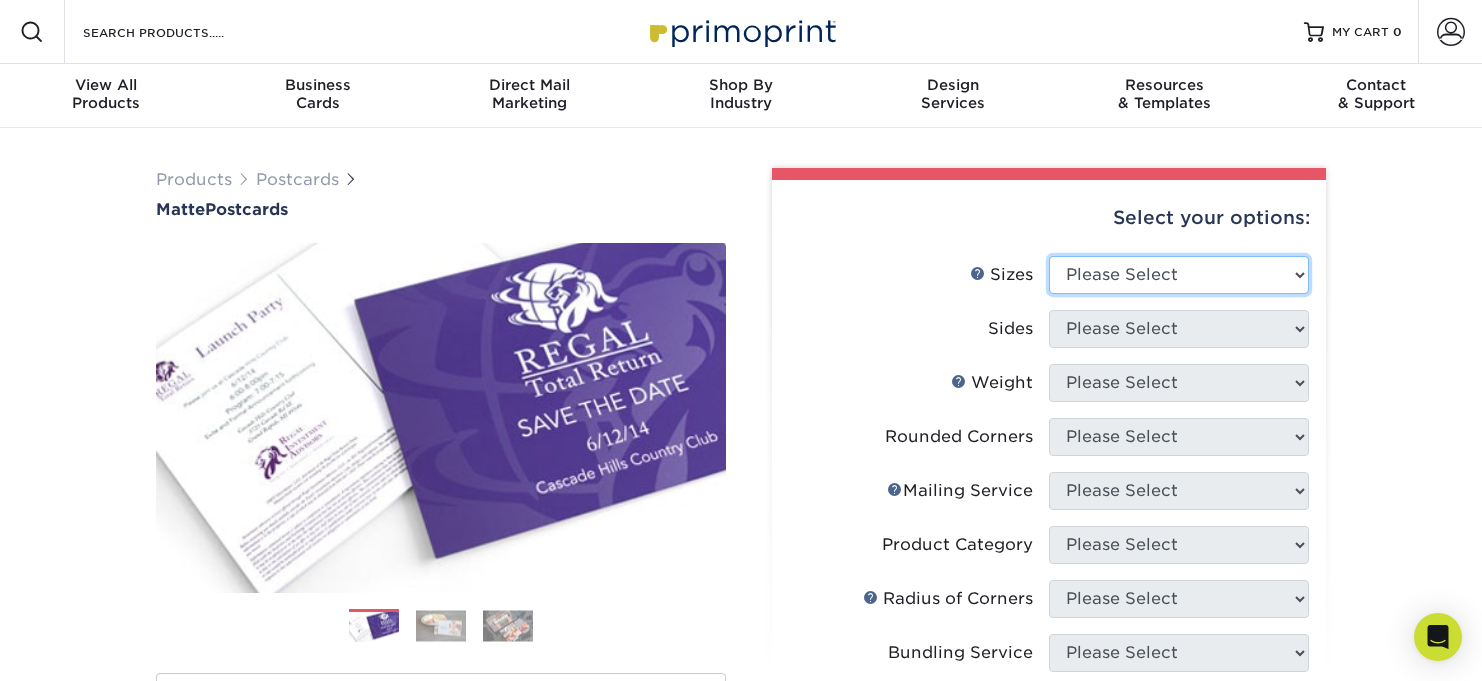 select on "4.00x6.00" 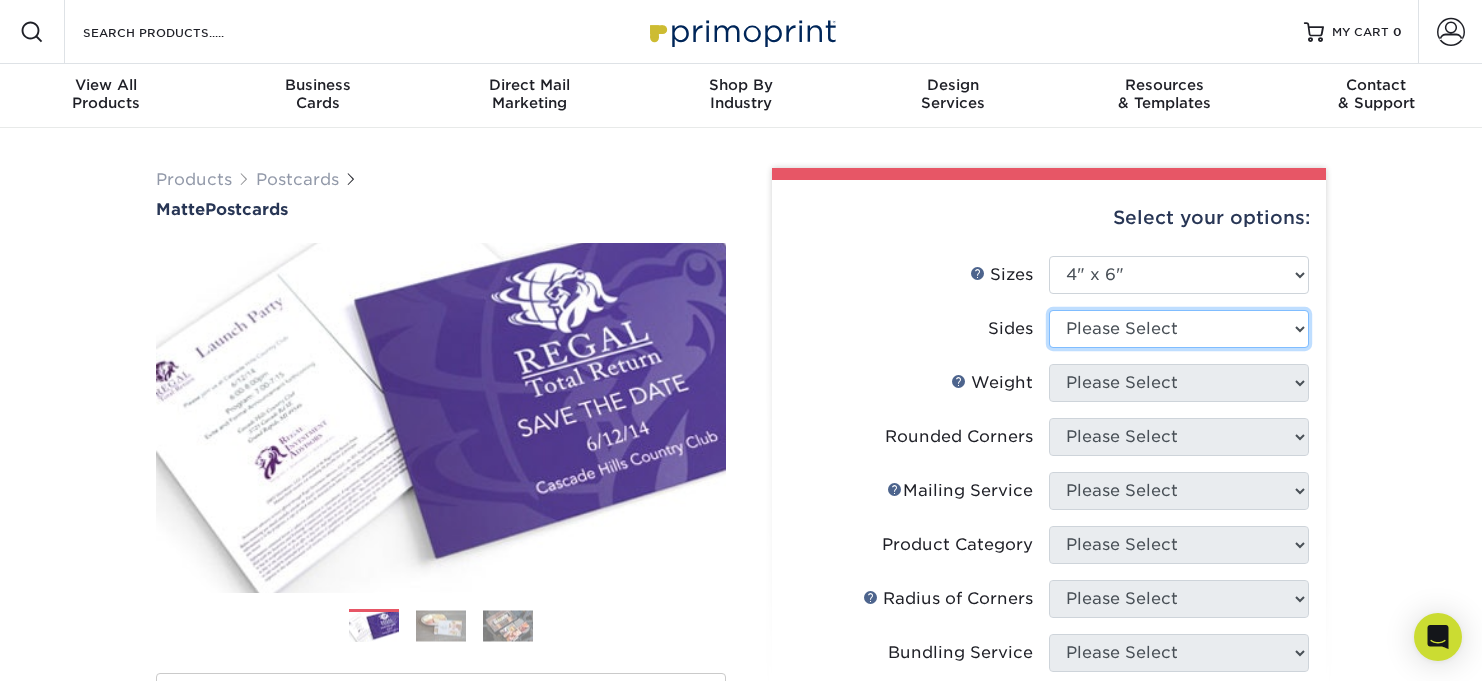 click on "Please Select Print Both Sides Print Front Only" at bounding box center [1179, 329] 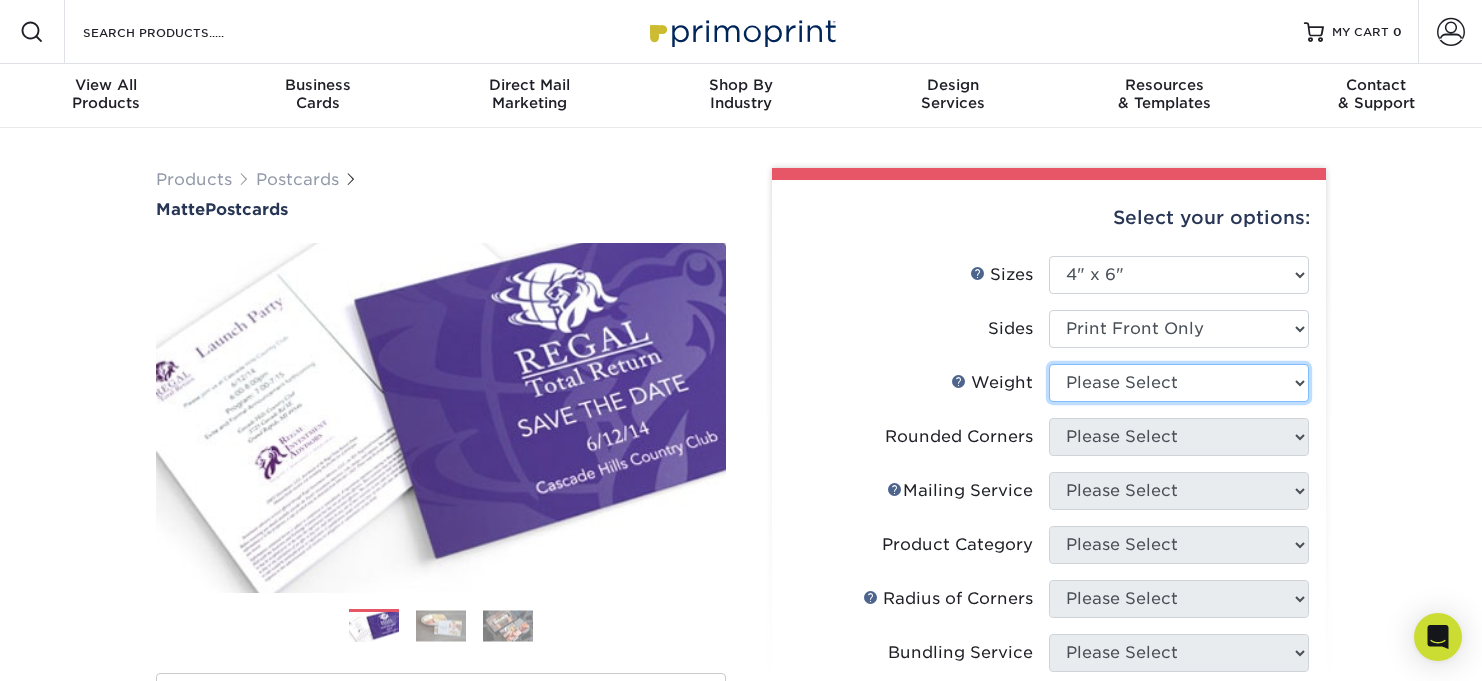 click on "Please Select 16PT 14PT" at bounding box center [1179, 383] 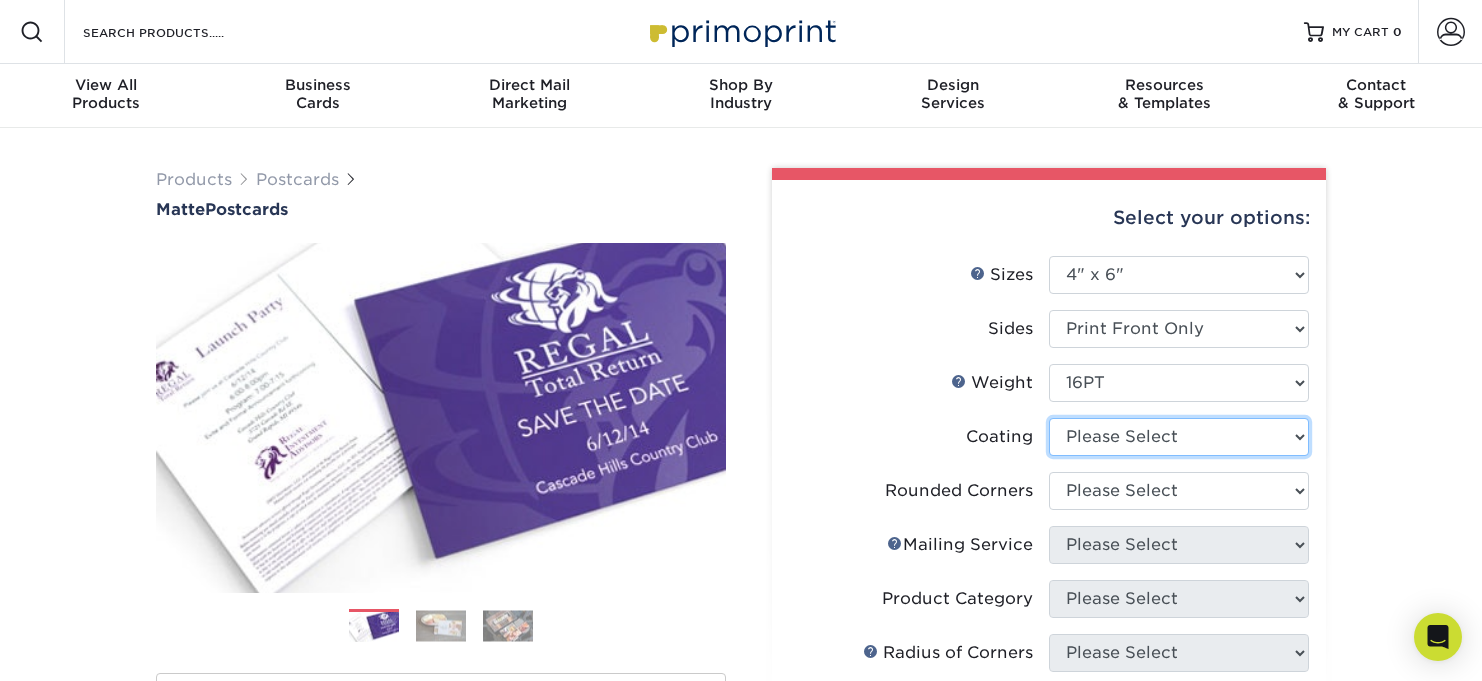click at bounding box center (1179, 437) 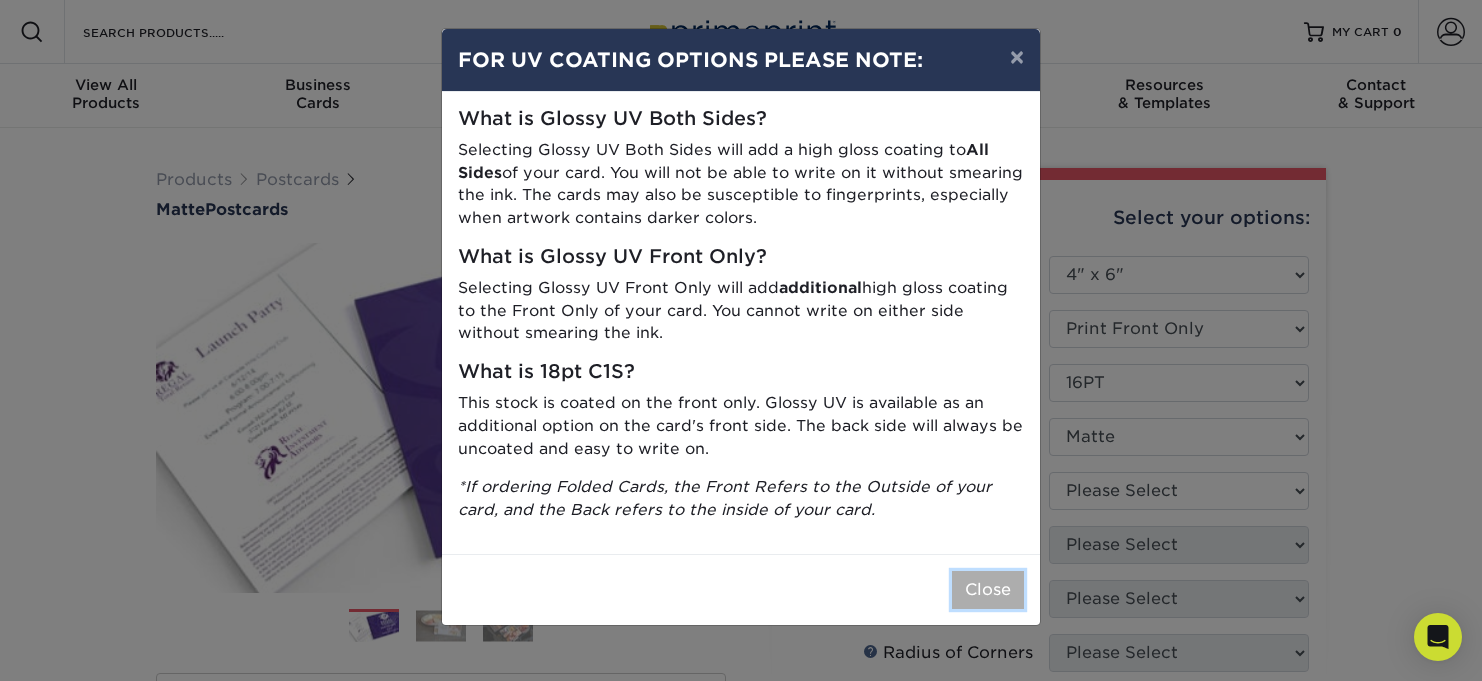 click on "Close" at bounding box center [988, 590] 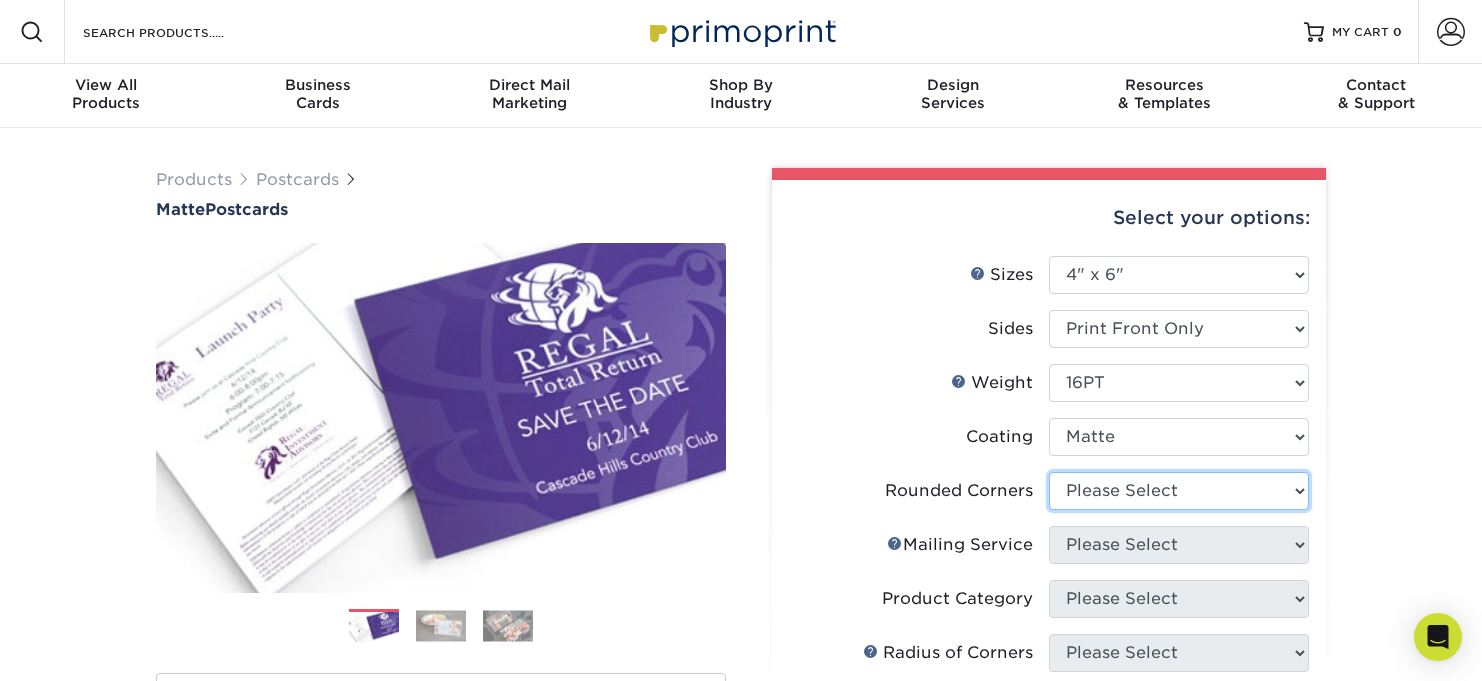 click on "Please Select
Yes - Round 4 Corners                                                    No" at bounding box center (1179, 491) 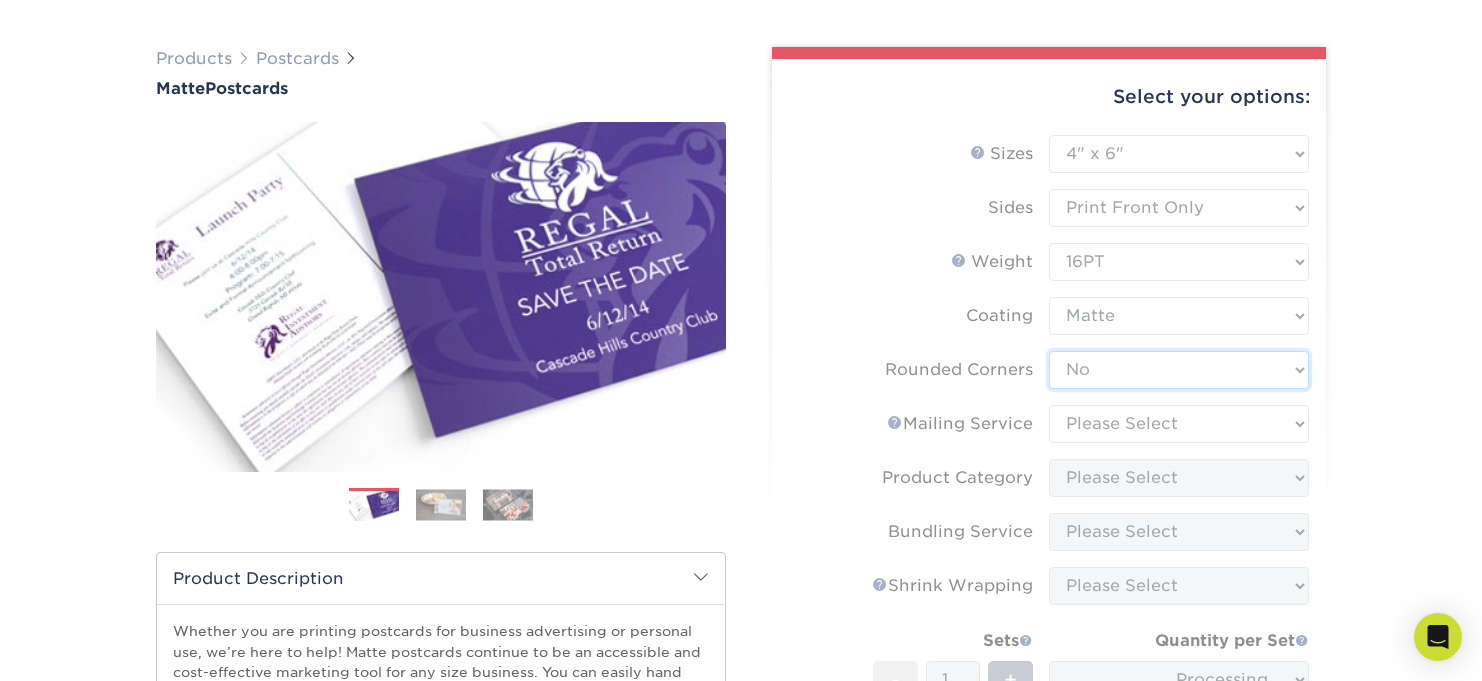 scroll, scrollTop: 122, scrollLeft: 0, axis: vertical 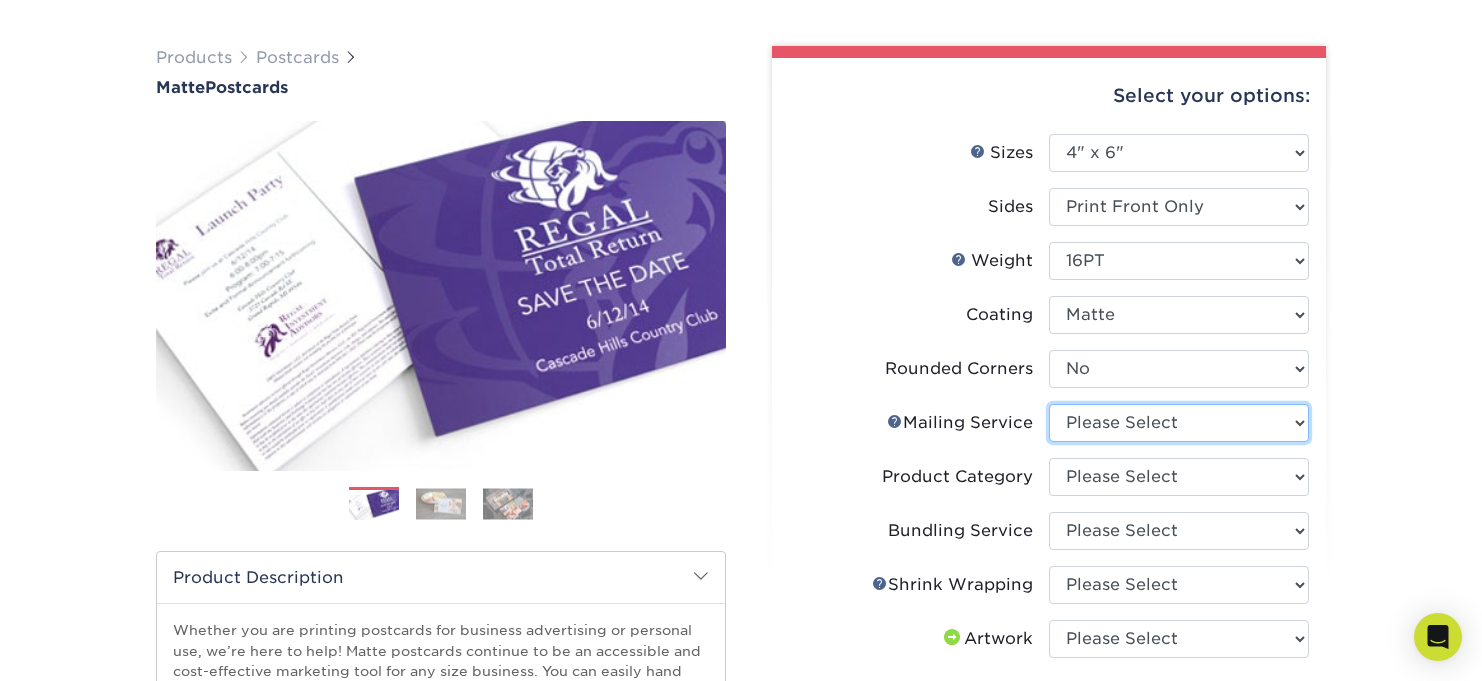click on "Please Select No Direct Mailing Service No, I will mail/stamp/imprint Direct Mailing from FL Direct Mailing from OH Direct Mailing from CA Direct Mailing from NJ Direct Mailing from TX" at bounding box center [1179, 423] 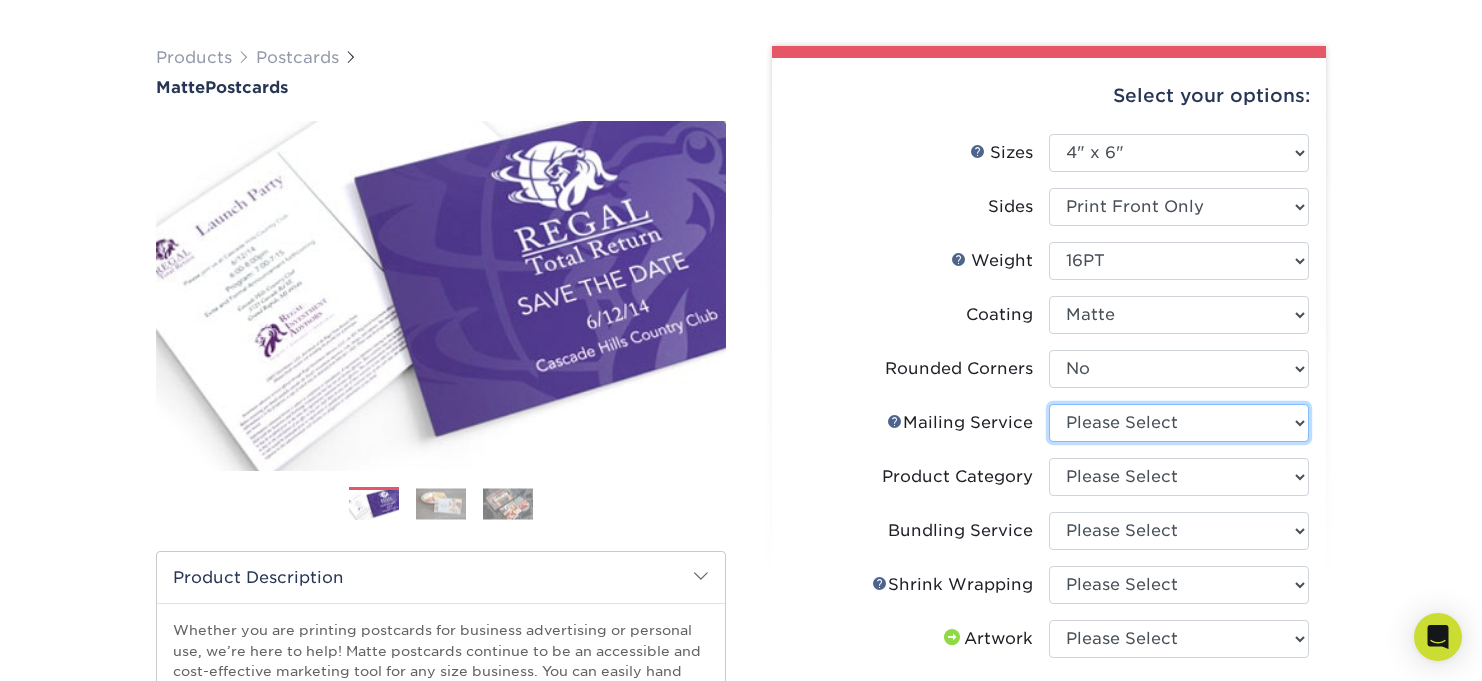 select on "3e5e9bdd-d78a-4c28-a41d-fe1407925ca6" 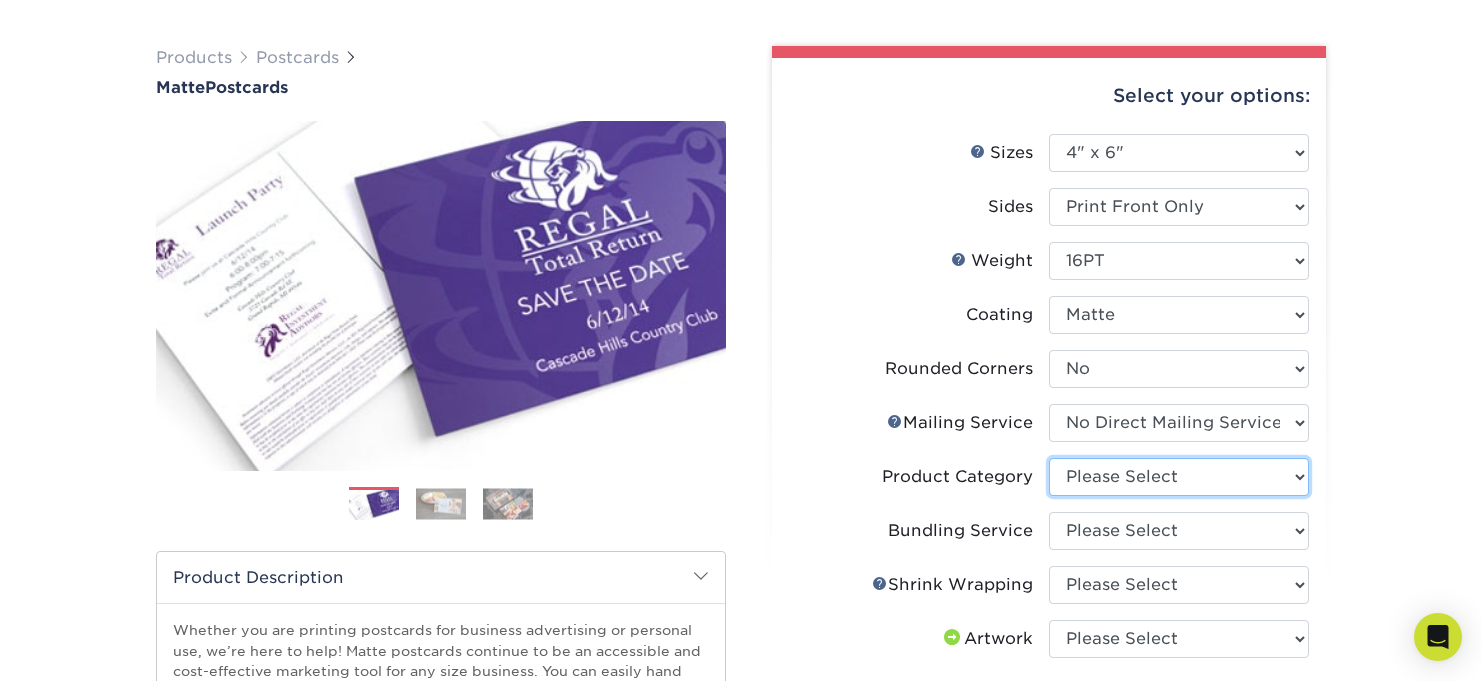 click on "Please Select Postcards" at bounding box center (1179, 477) 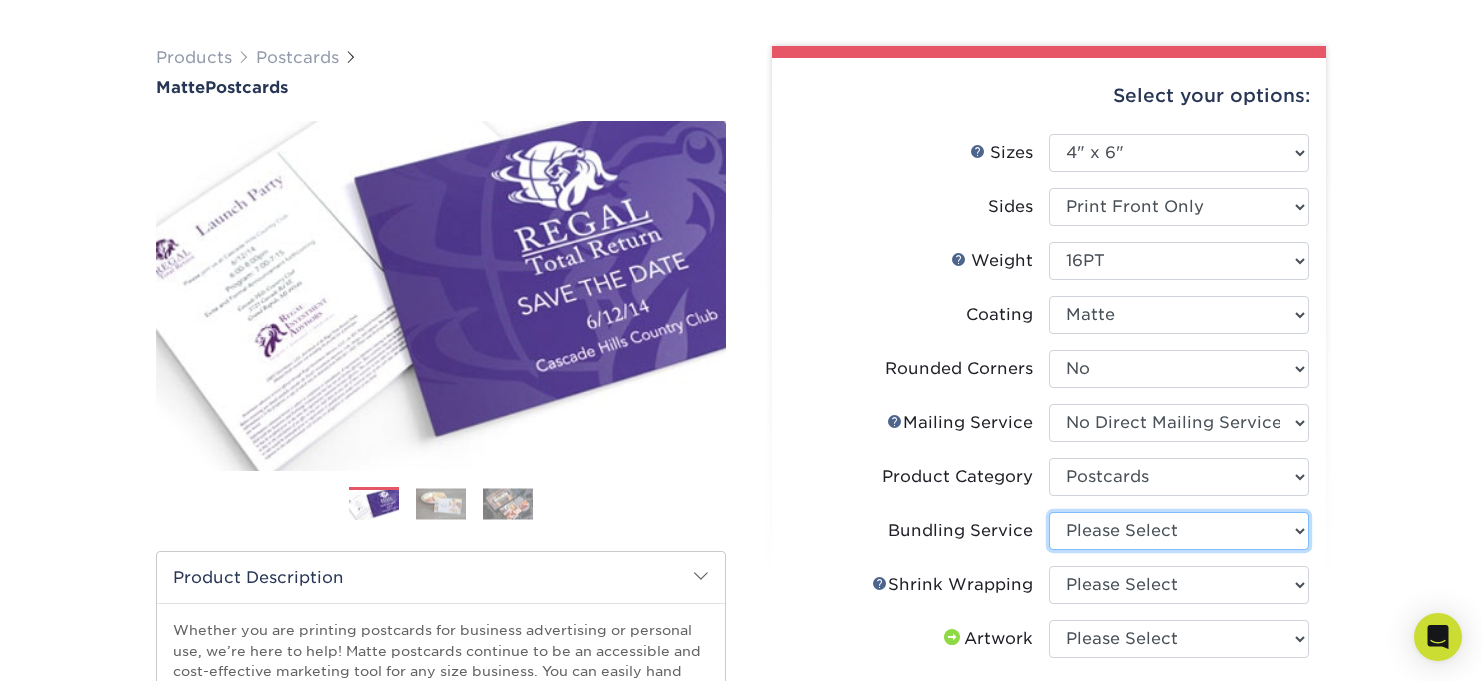 click on "Please Select No Bundling Services Yes, Bundles of 50 (+2 Days) Yes, Bundles of 100 (+2 Days)" at bounding box center [1179, 531] 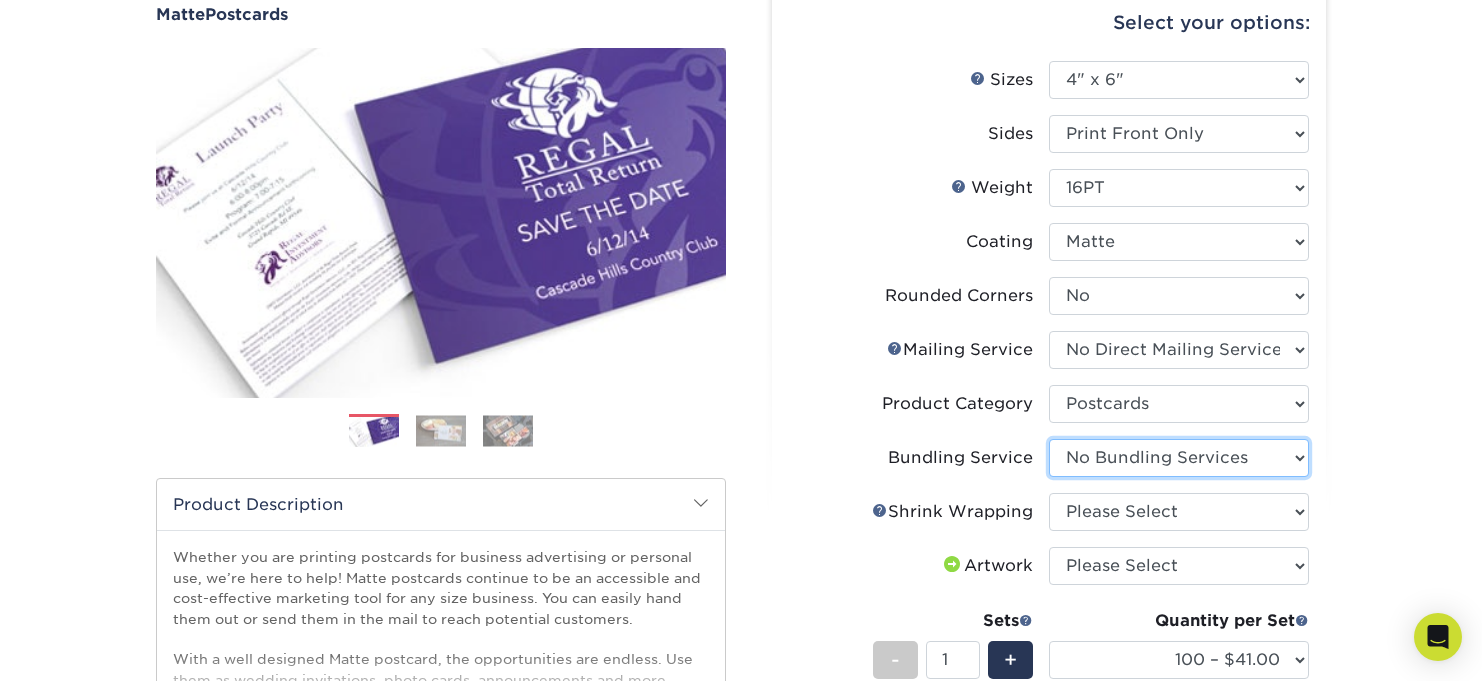 scroll, scrollTop: 205, scrollLeft: 0, axis: vertical 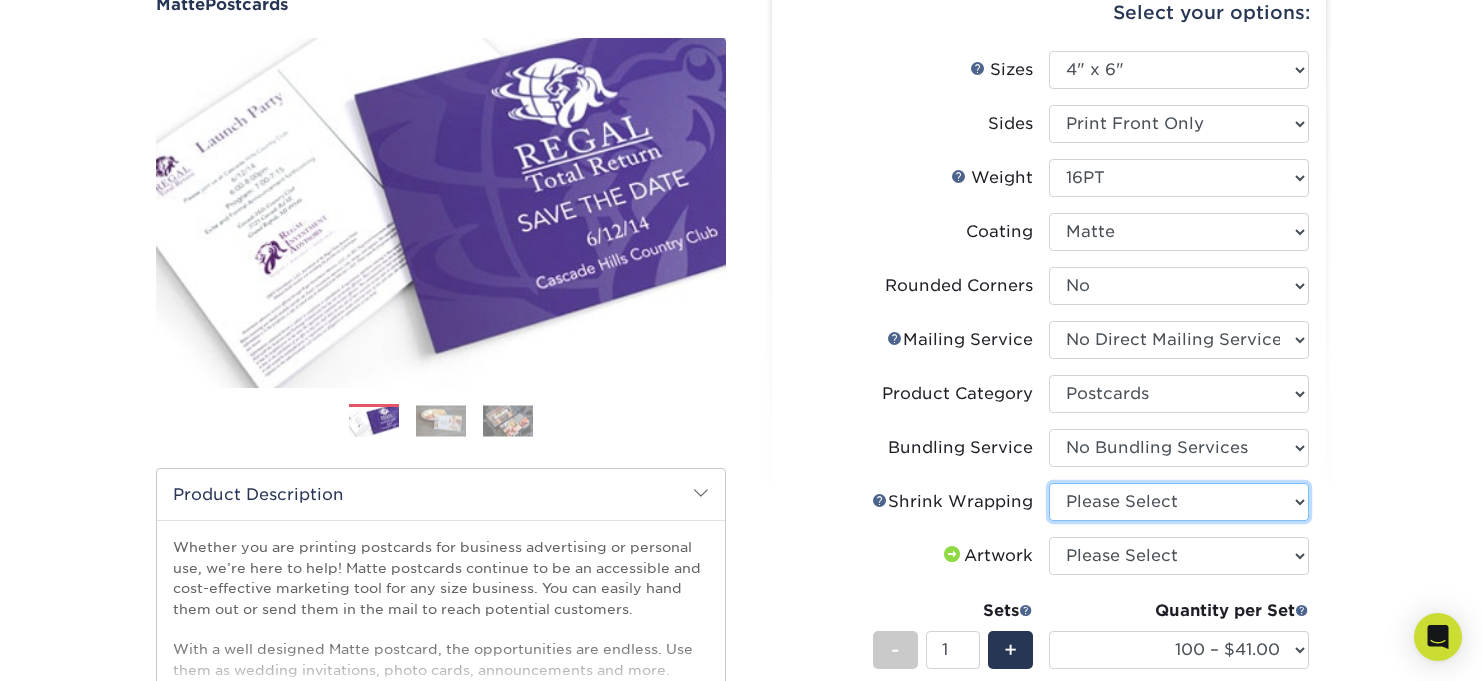 click on "Please Select No Shrink Wrapping Shrink Wrap 100 Per Package Shrink Wrap 50 Per Package" at bounding box center [1179, 502] 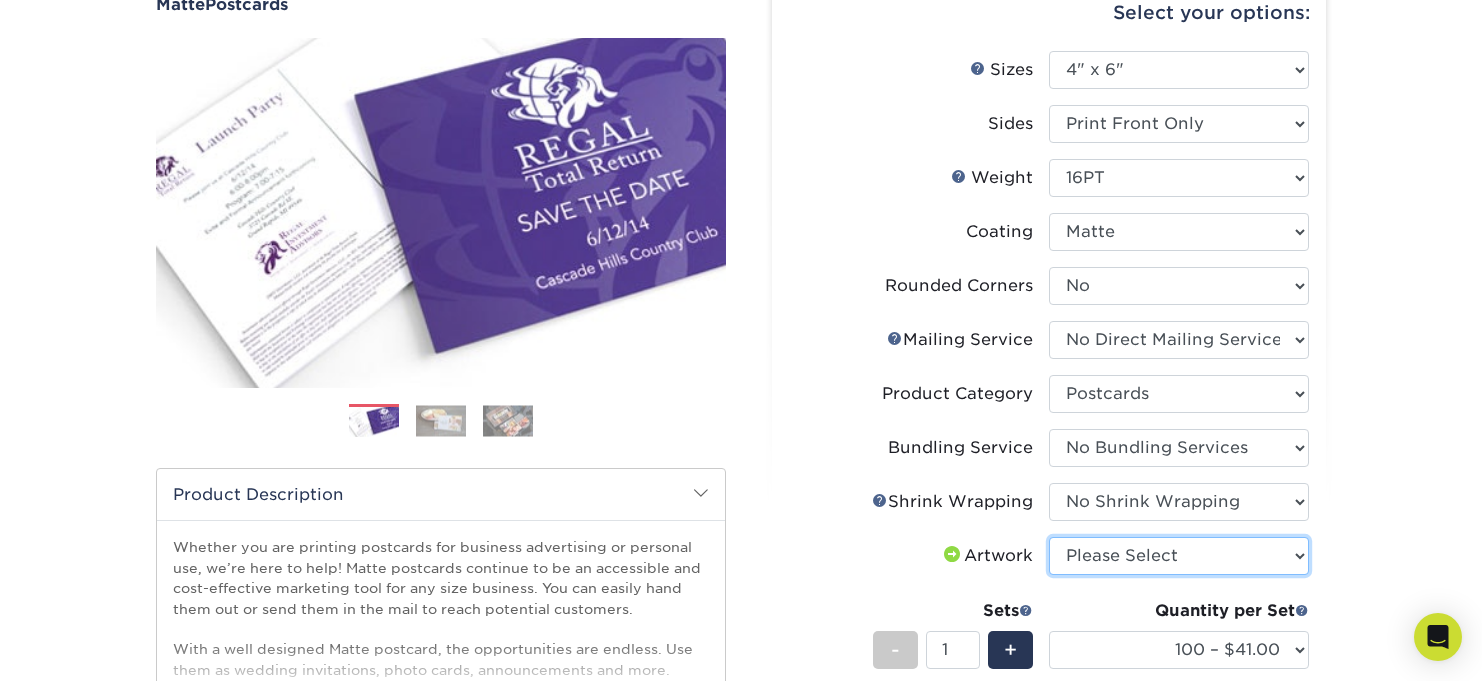 click on "Please Select I will upload files I need a design - $150" at bounding box center [1179, 556] 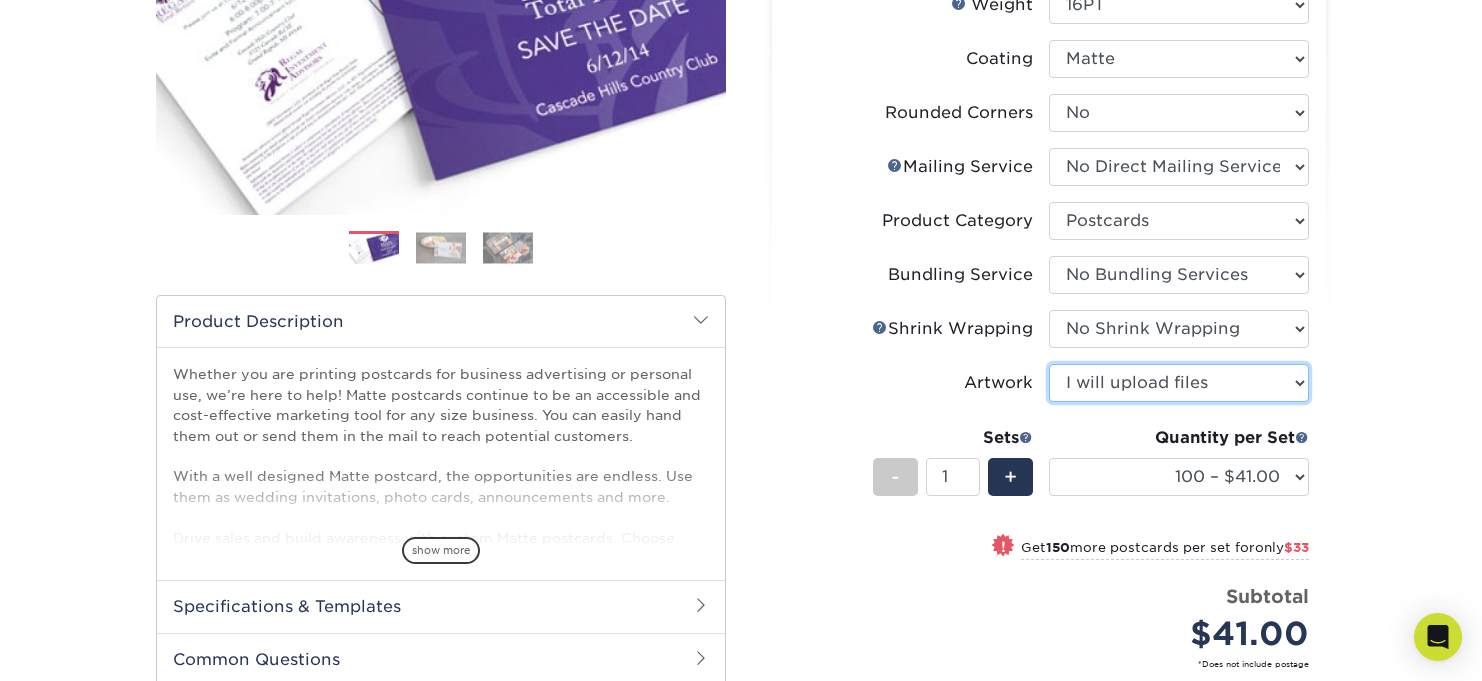 scroll, scrollTop: 393, scrollLeft: 0, axis: vertical 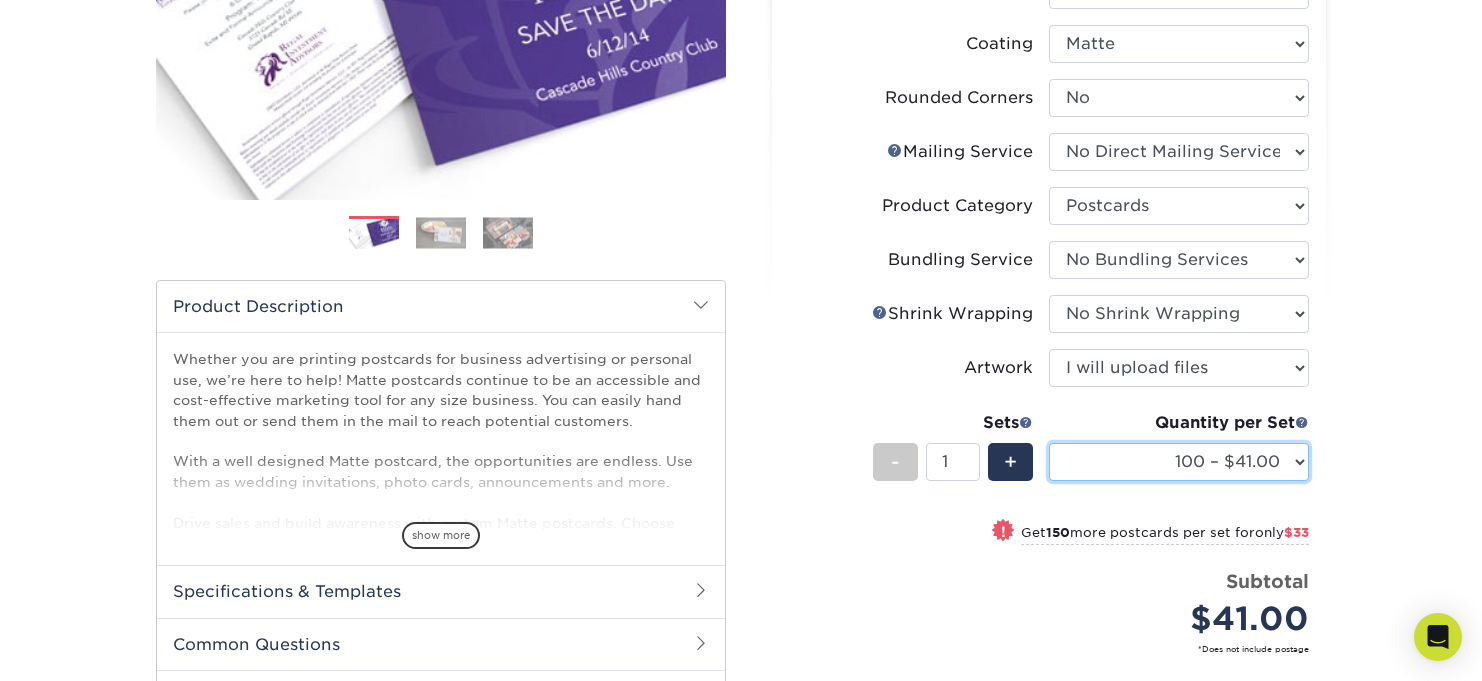 click on "100 – $41.00 250 – $74.00 500 – $88.00 1000 – $99.00 2500 – $205.00 5000 – $304.00 7500 – $442.00 10000 – $582.00 15000 – $873.00 20000 – $1164.00 25000 – $1454.00 30000 – $1745.00 35000 – $2036.00 40000 – $2327.00 45000 – $2617.00 50000 – $2908.00 55000 – $3199.00 60000 – $3490.00 65000 – $3781.00 70000 – $4071.00 75000 – $4362.00 80000 – $4653.00 85000 – $4944.00 90000 – $5234.00 95000 – $5525.00 100000 – $5816.00" at bounding box center [1179, 462] 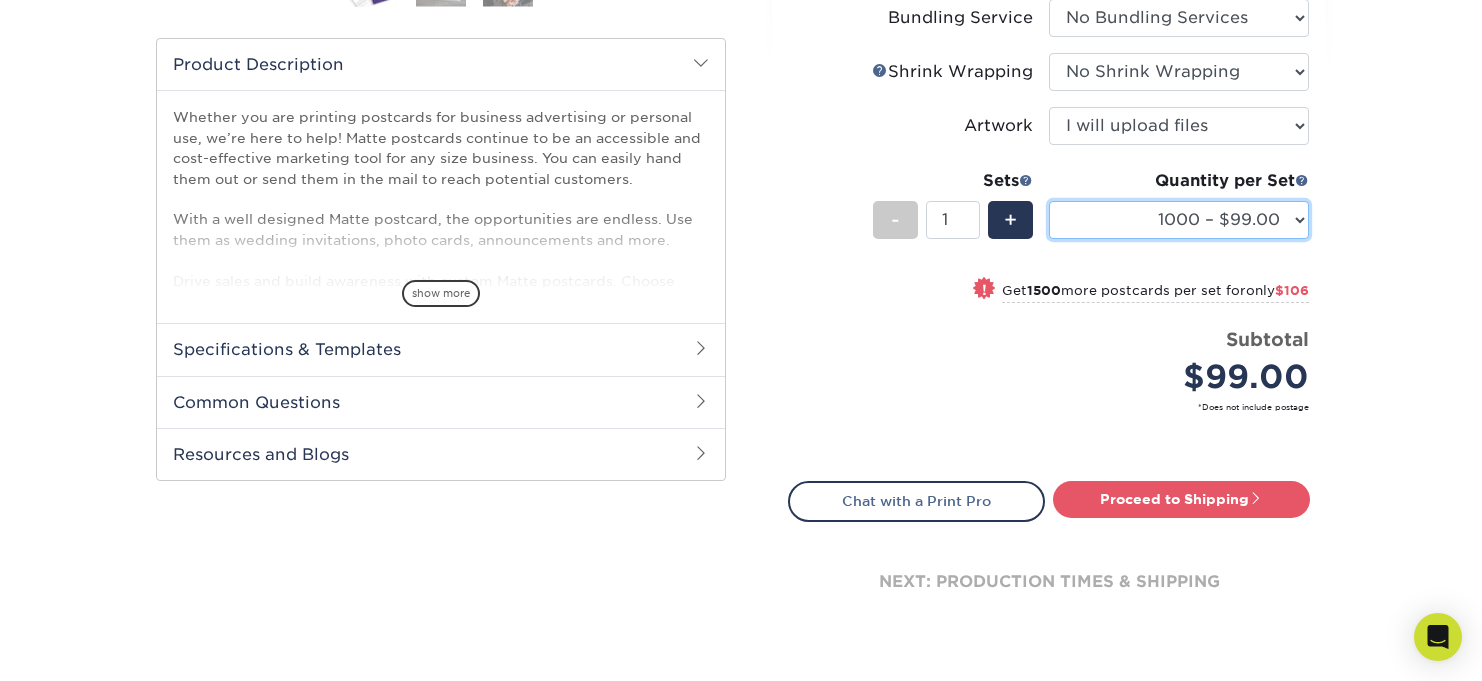 scroll, scrollTop: 646, scrollLeft: 0, axis: vertical 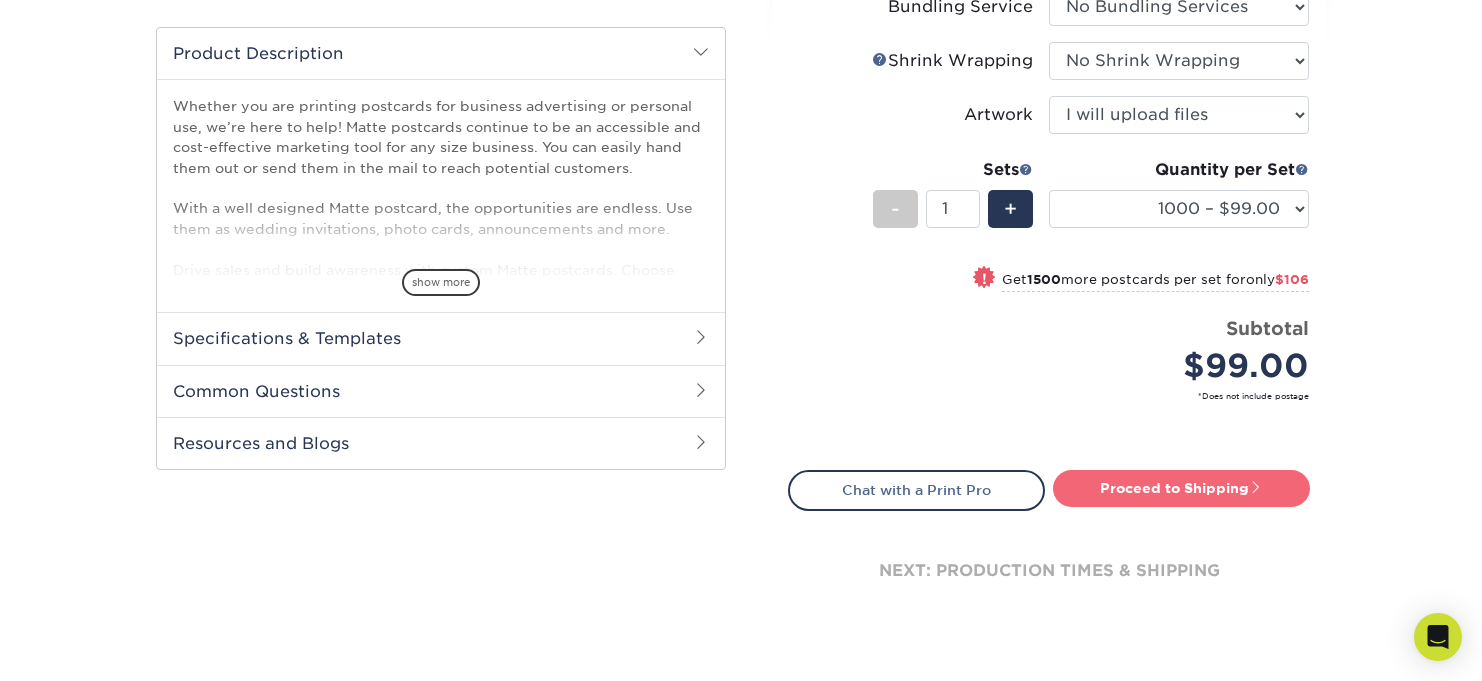 click on "Proceed to Shipping" at bounding box center [1181, 488] 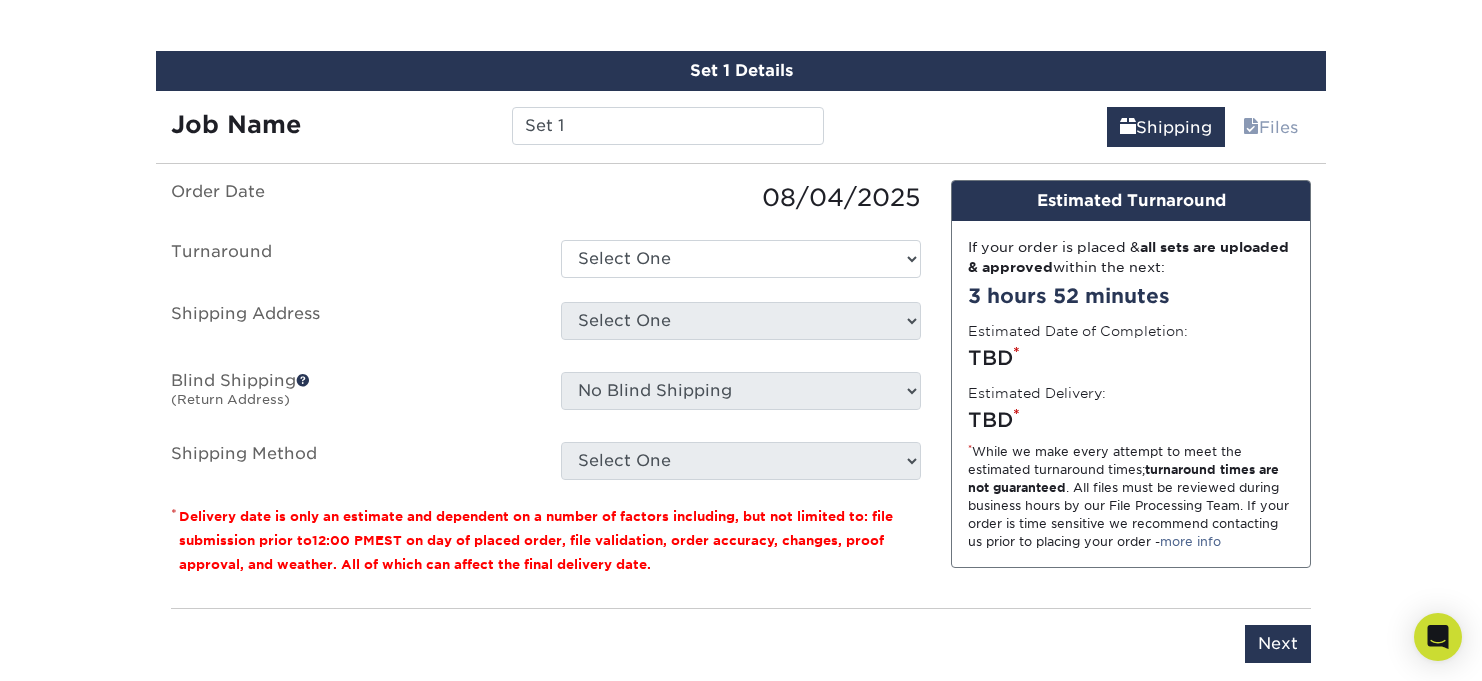 scroll, scrollTop: 1171, scrollLeft: 0, axis: vertical 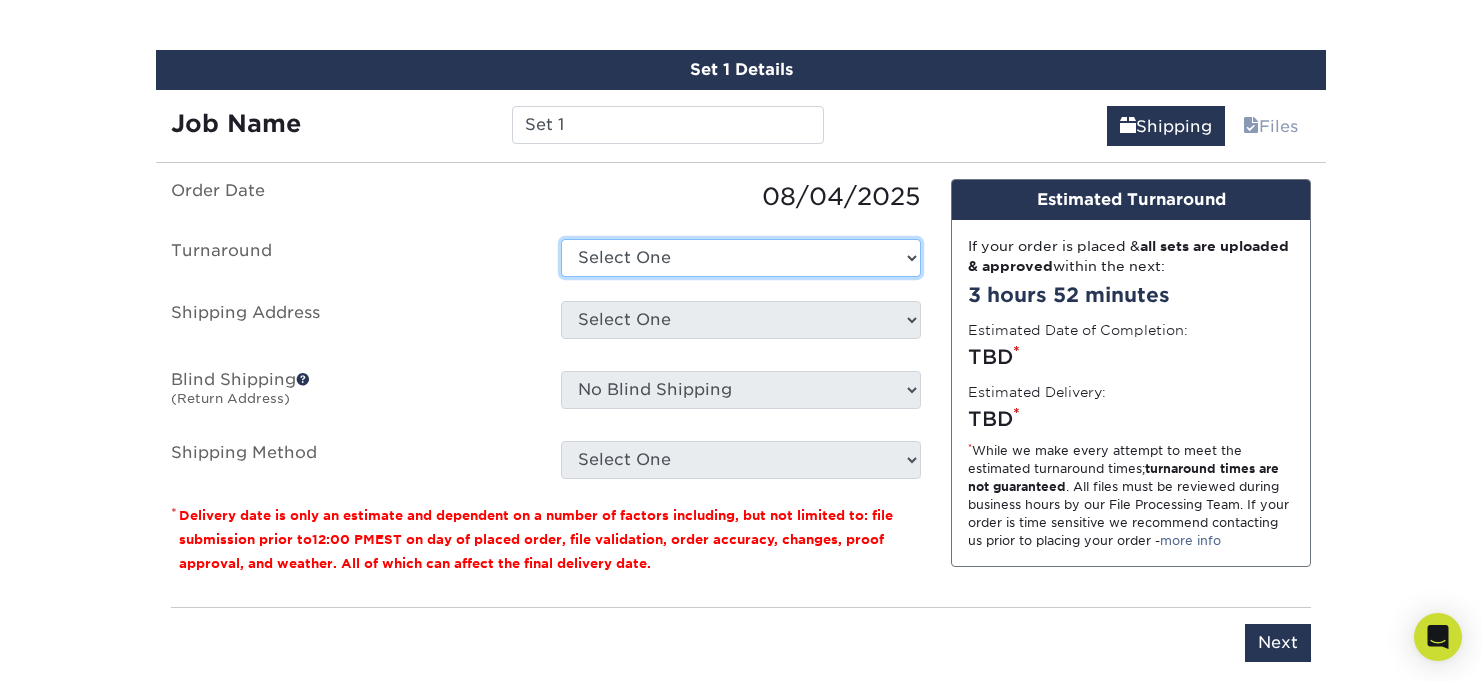 click on "Select One 2-4 Business Days 2 Day Next Business Day" at bounding box center [741, 258] 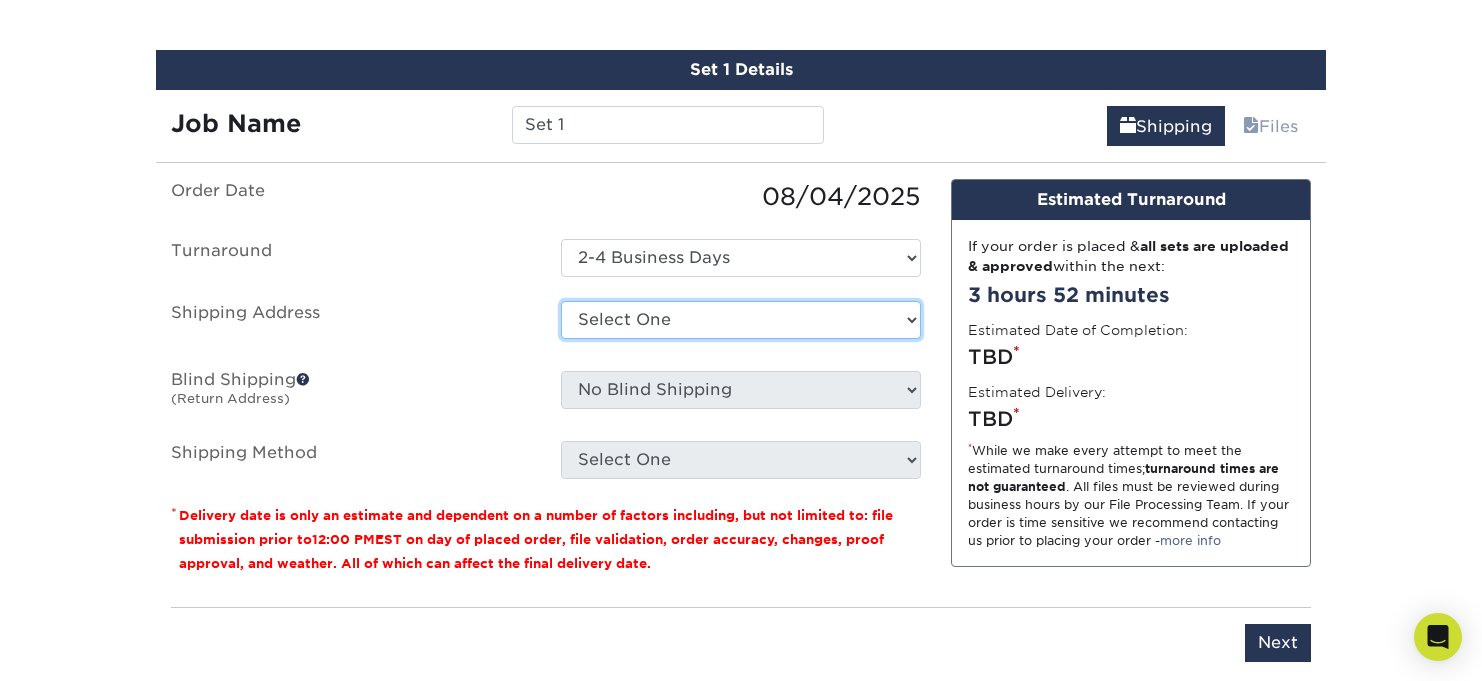 click on "Select One
+ Add New Address
- Login" at bounding box center (741, 320) 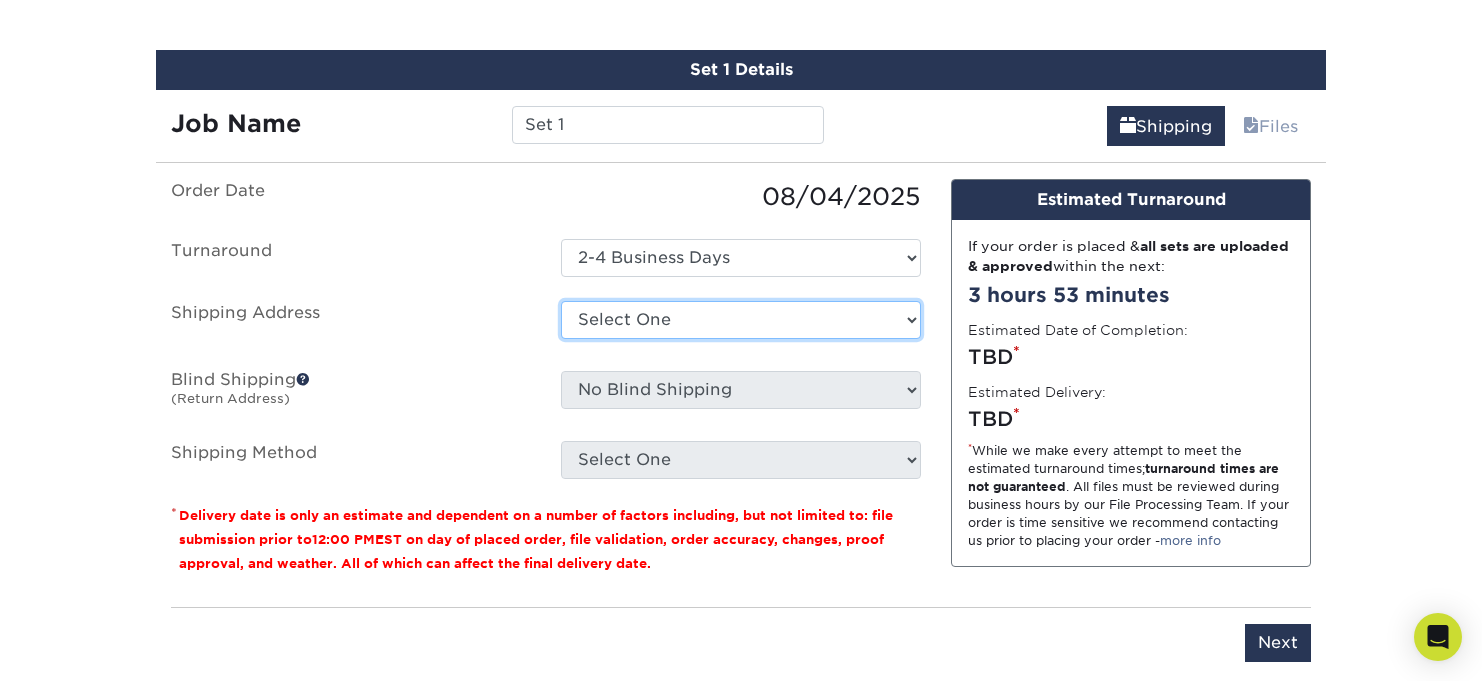 select on "newaddress" 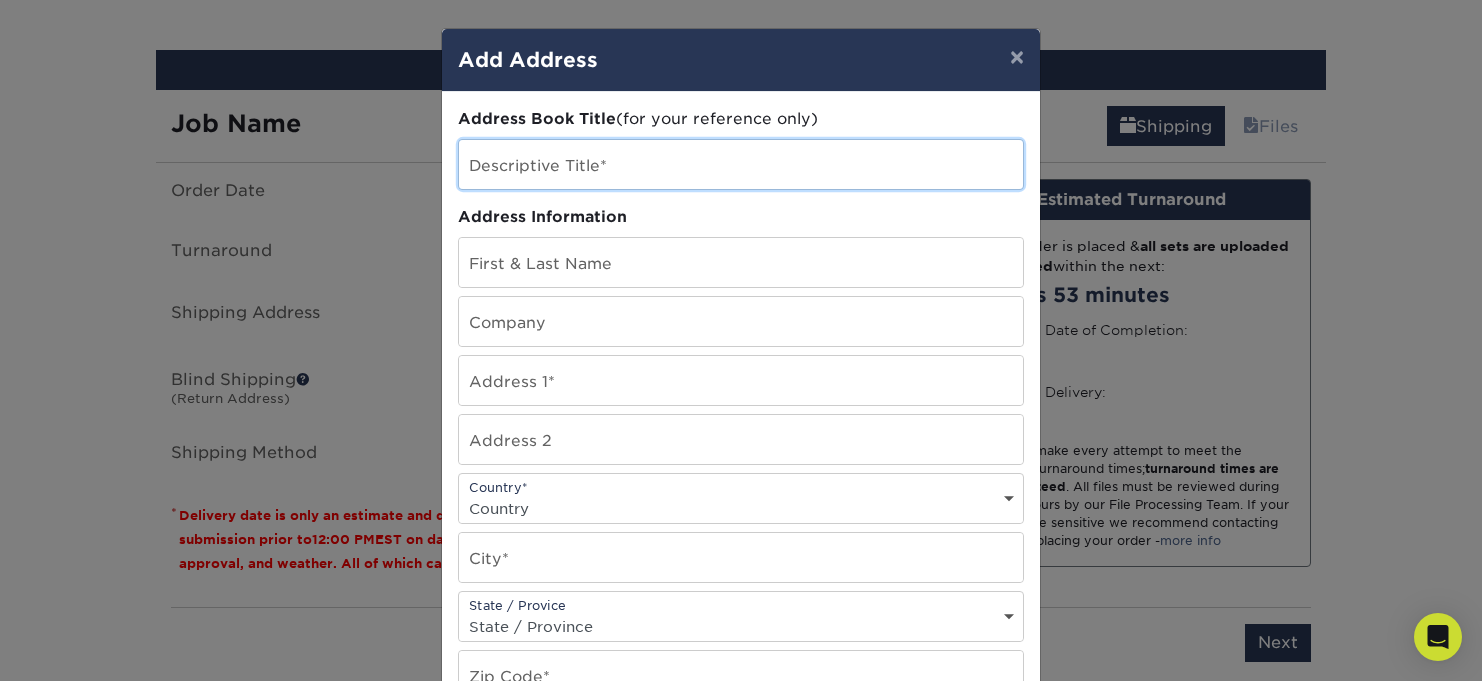click at bounding box center (741, 164) 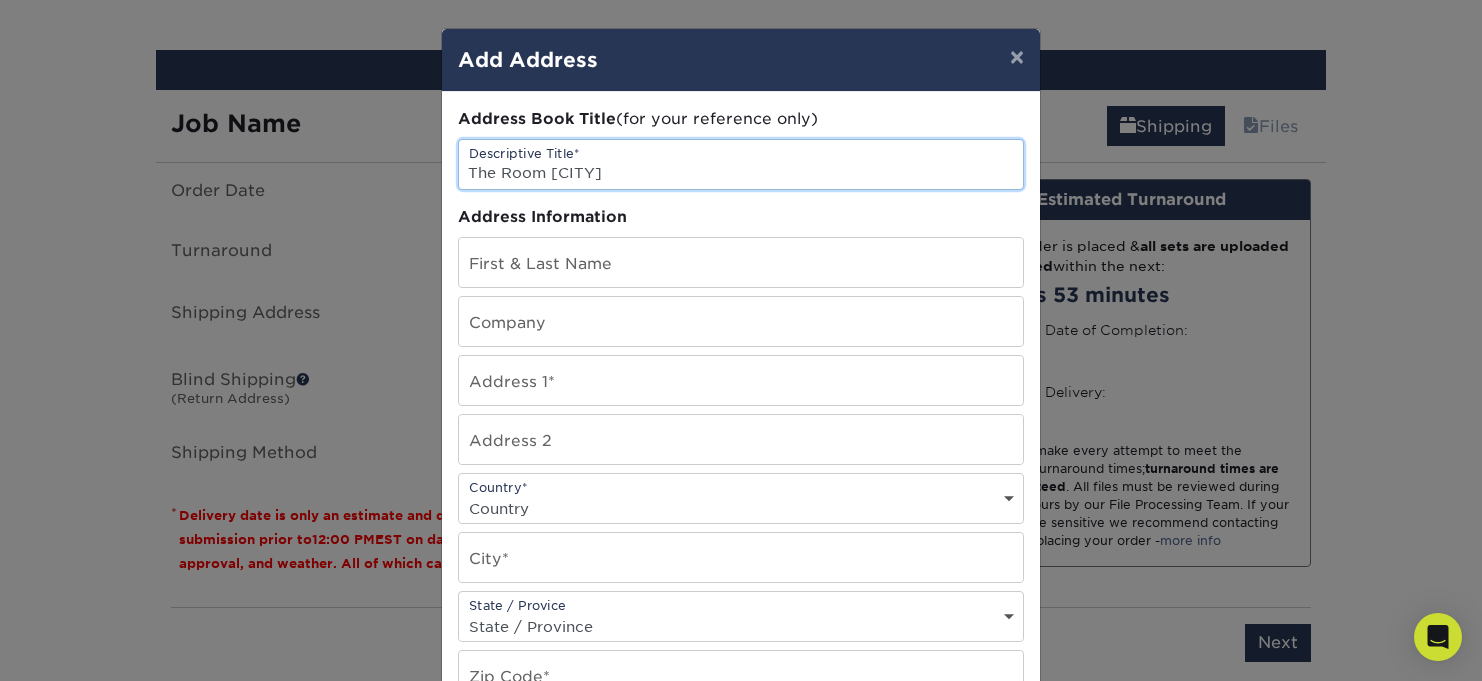 type on "The Room [CITY]" 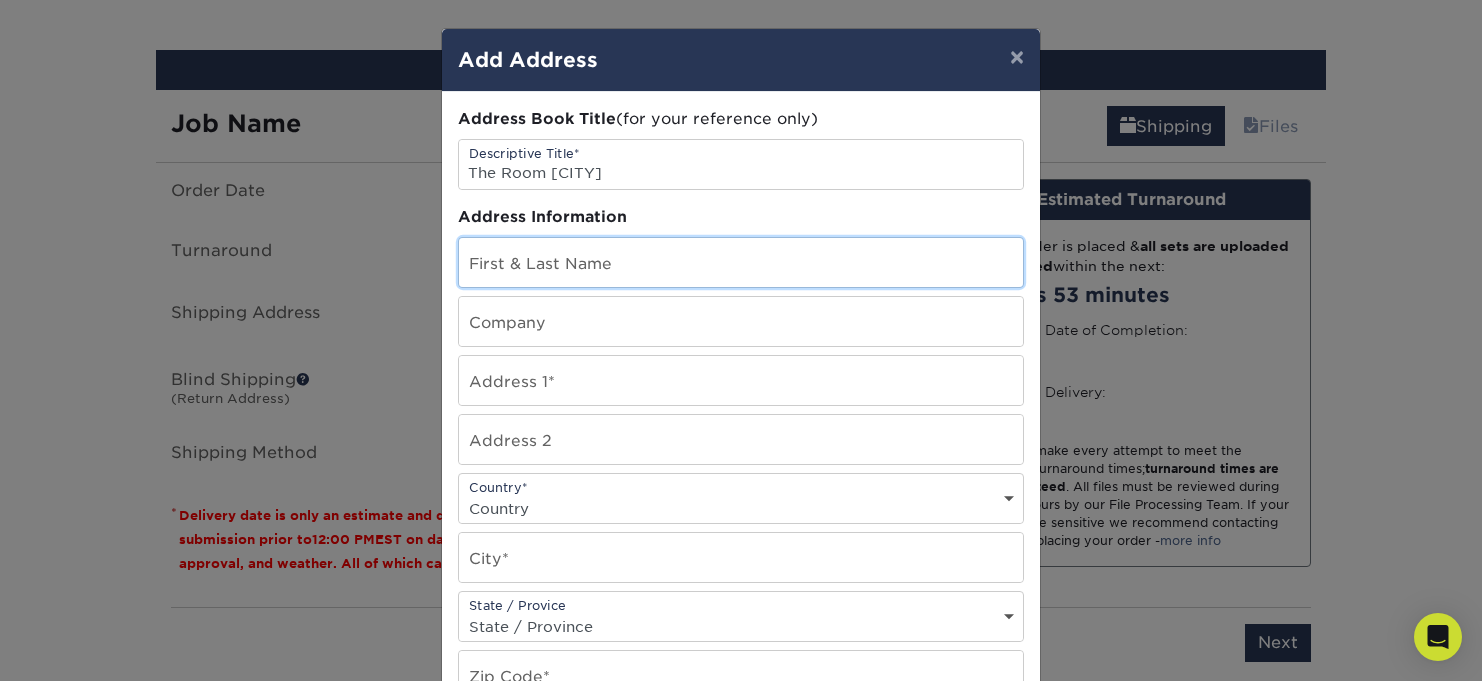 click at bounding box center (741, 262) 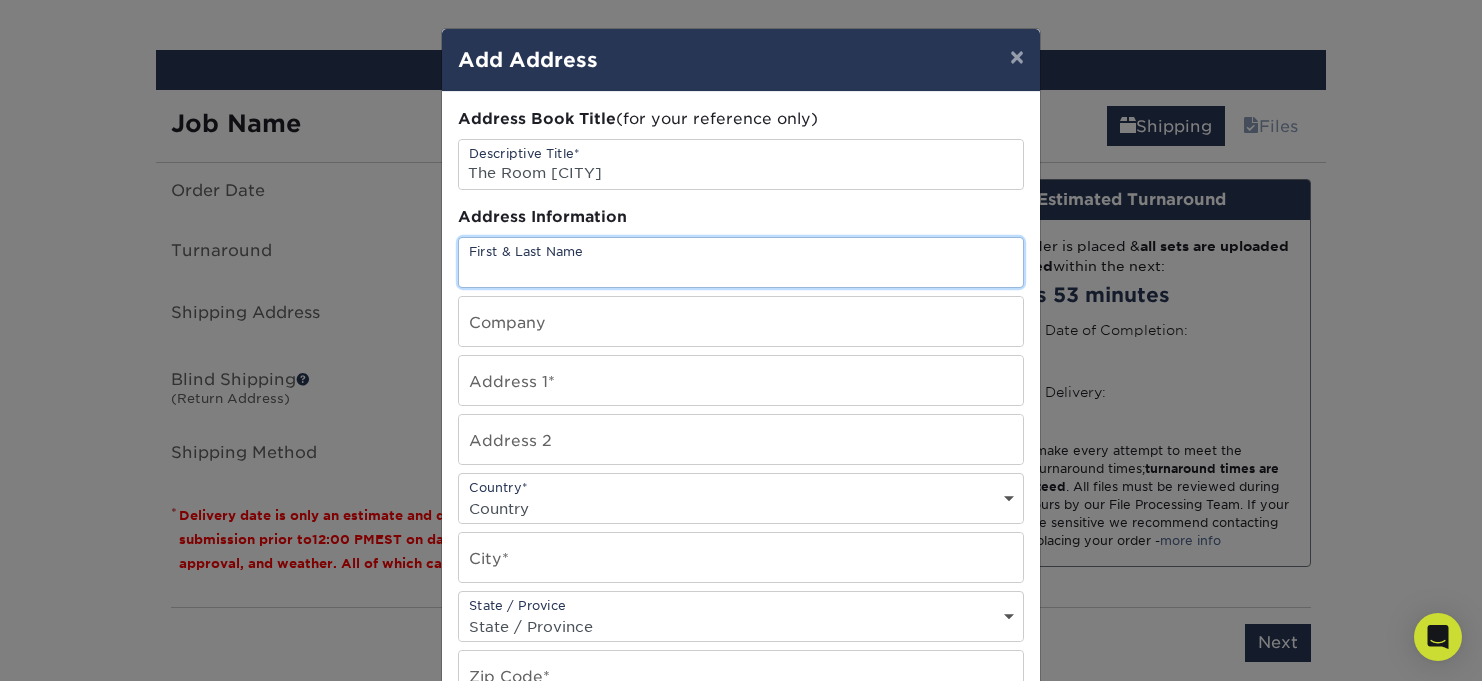 type on "Joshua Jansen" 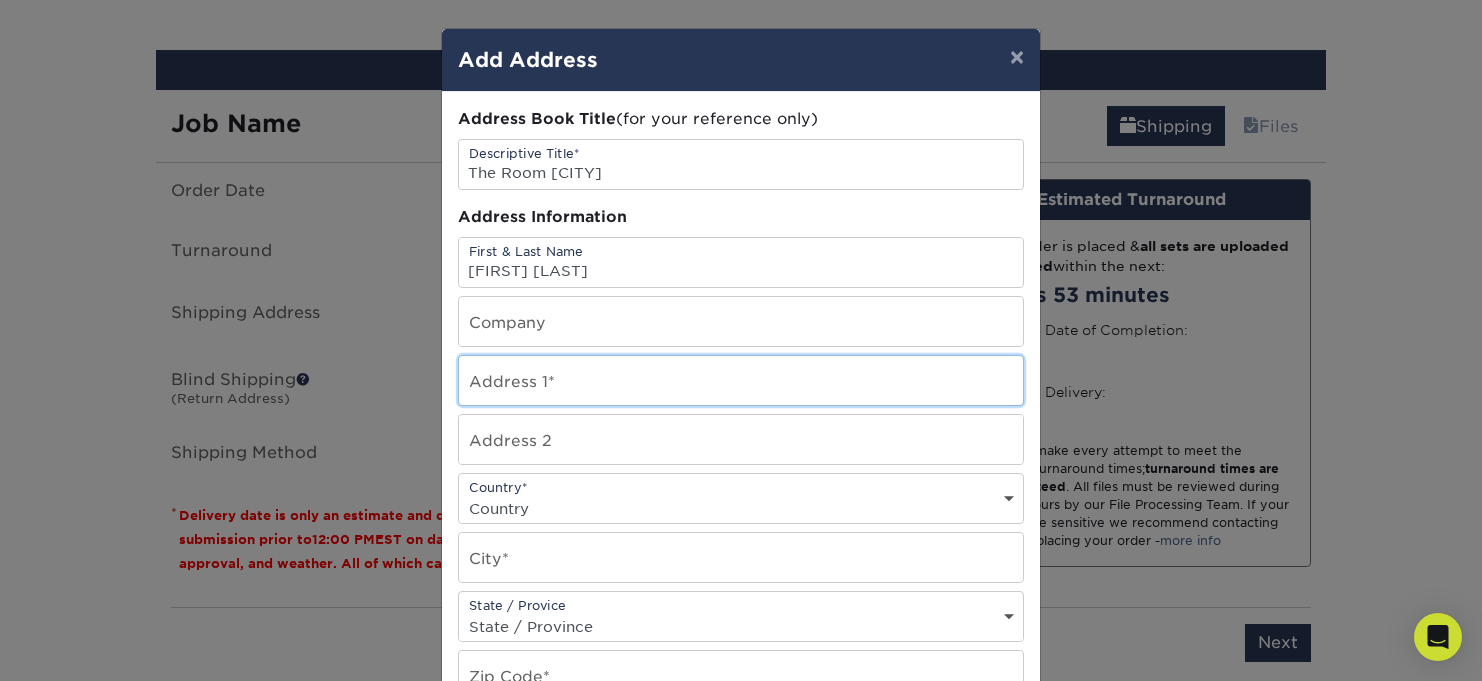 type on "301 Twin Hills Drive" 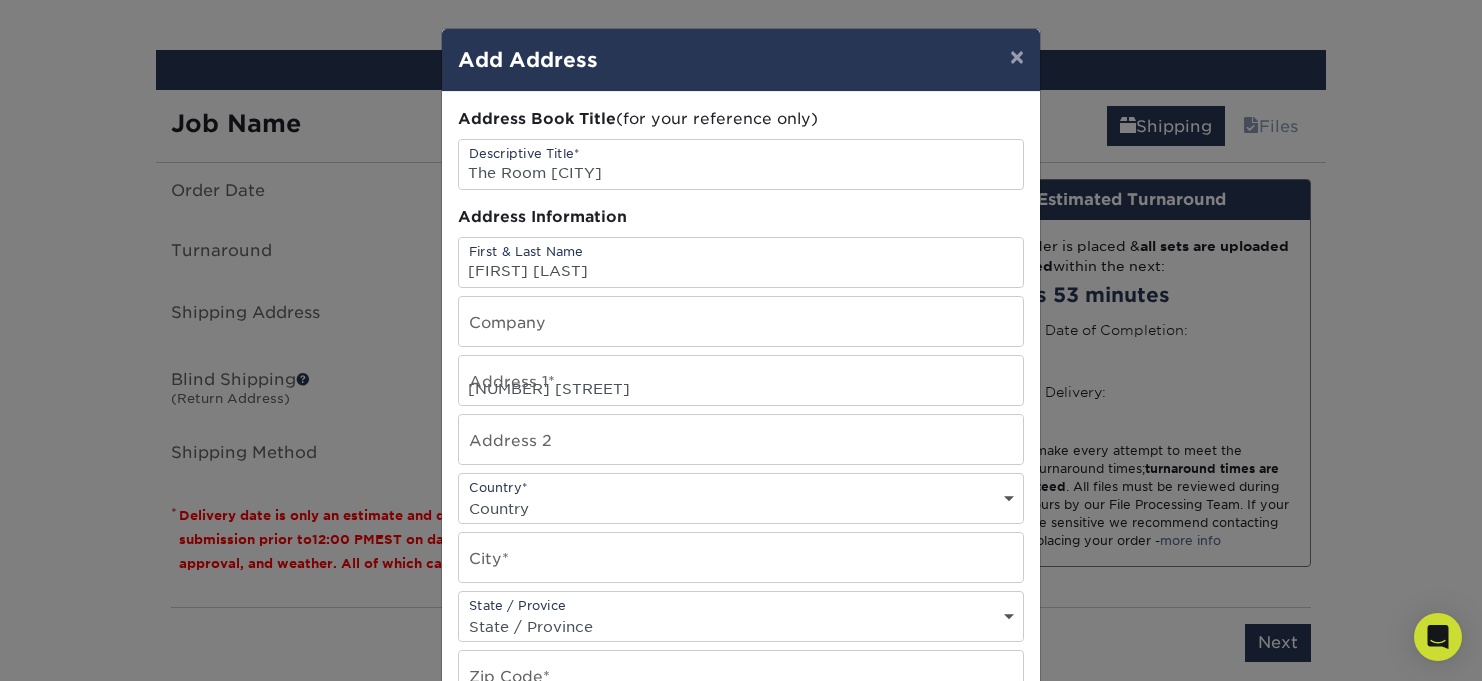 select on "US" 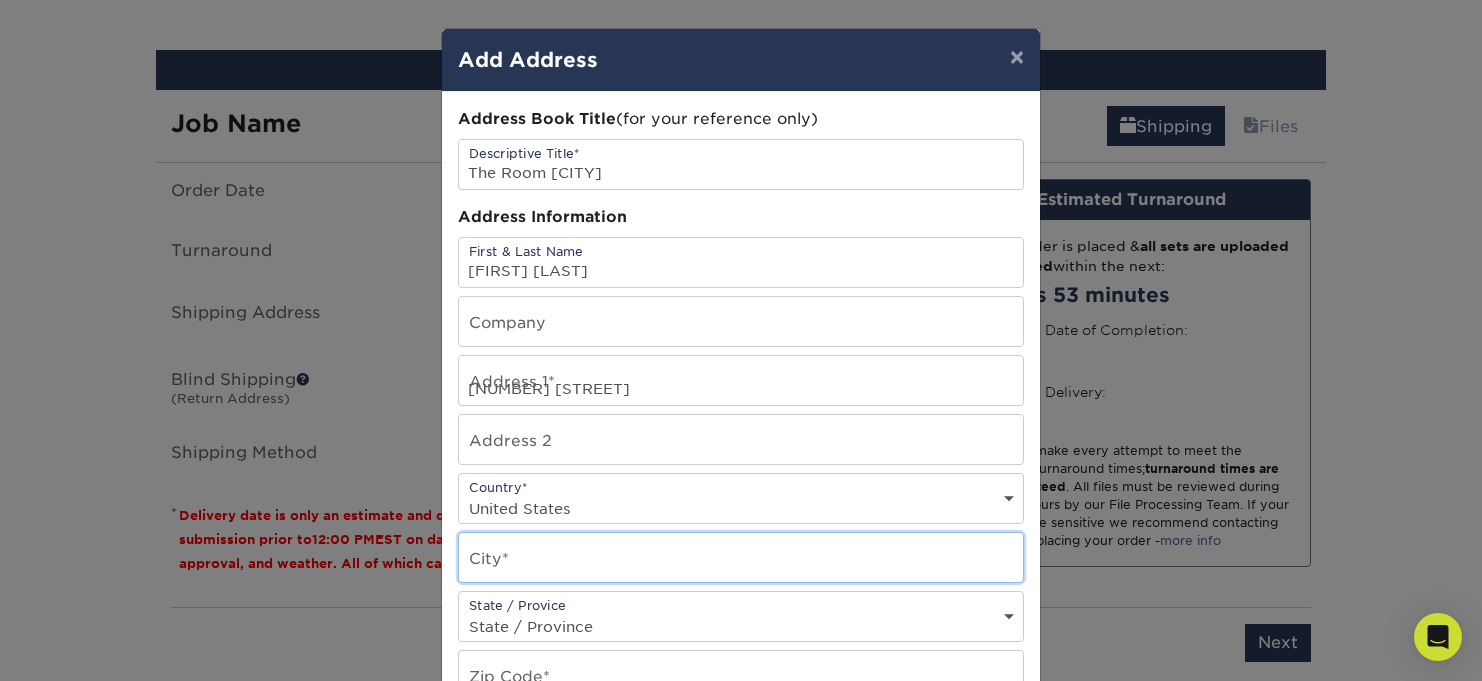 type on "Syracuse" 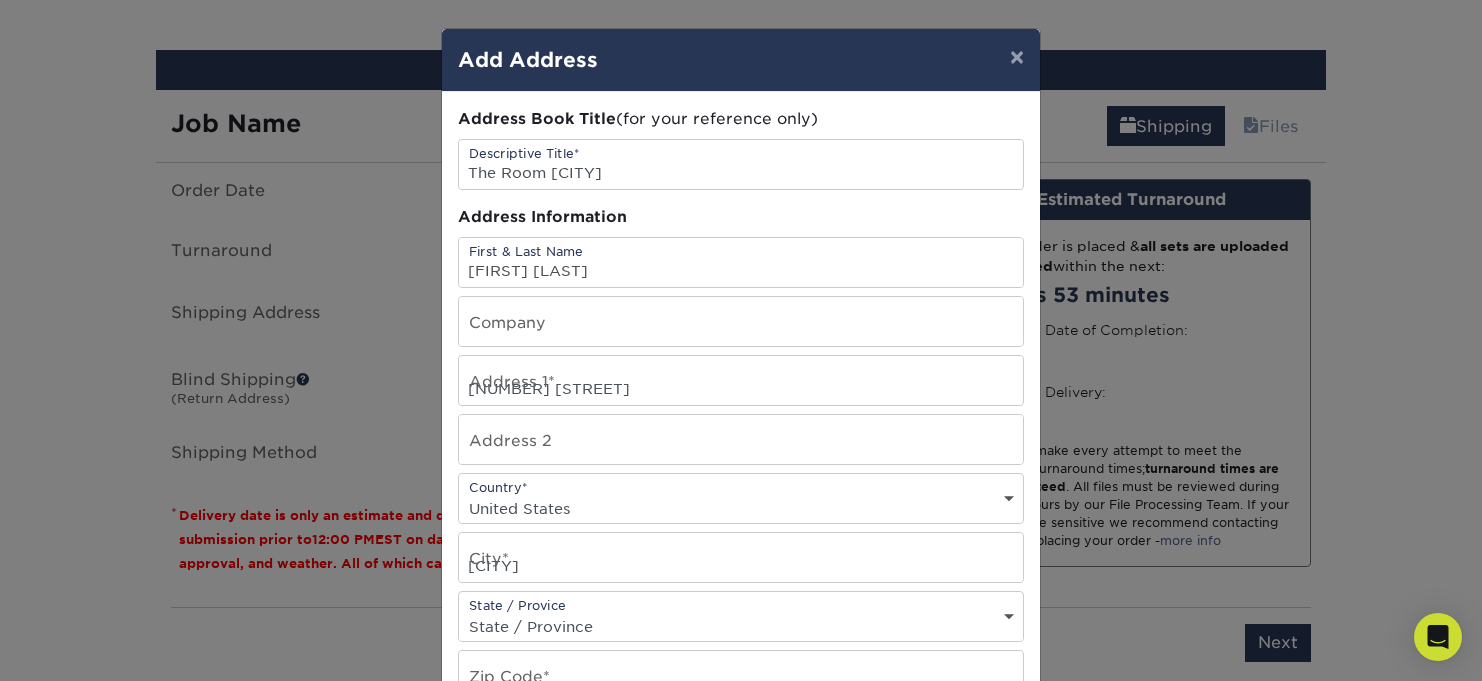 select on "NY" 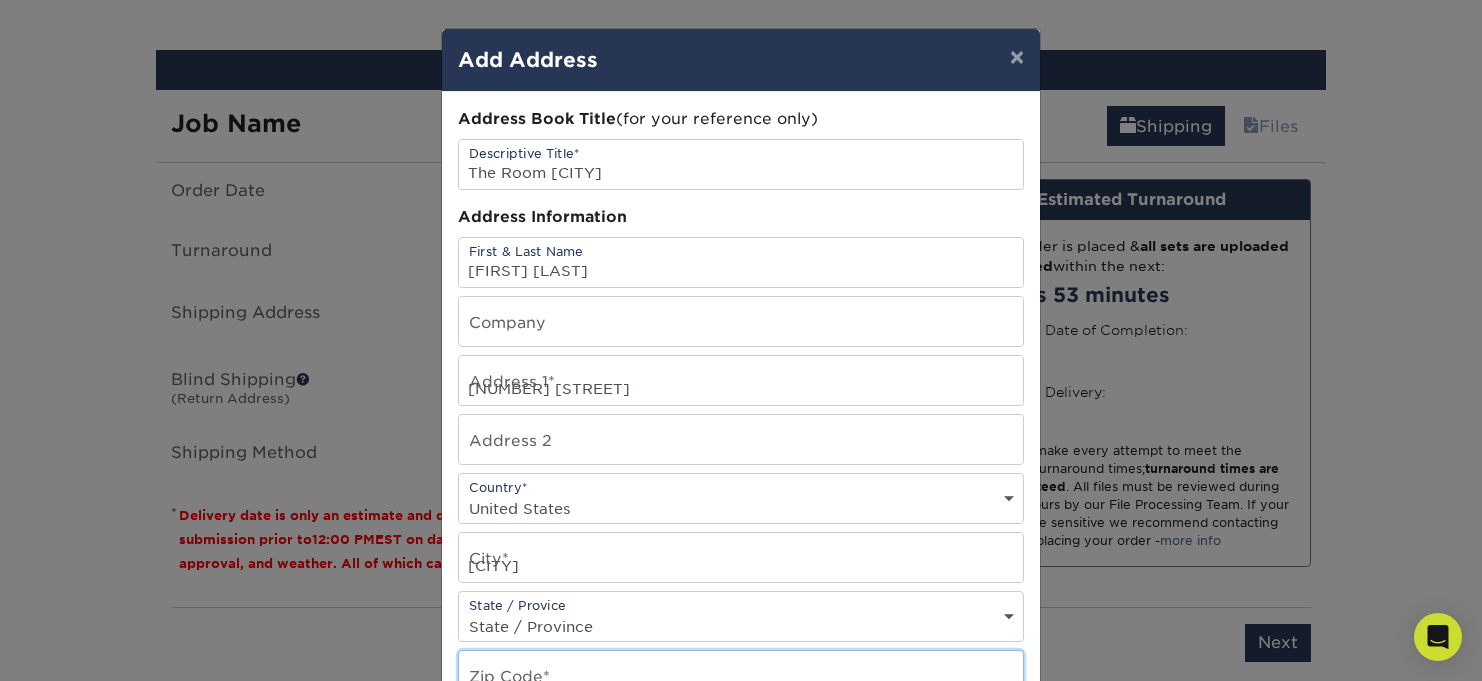 type on "13207" 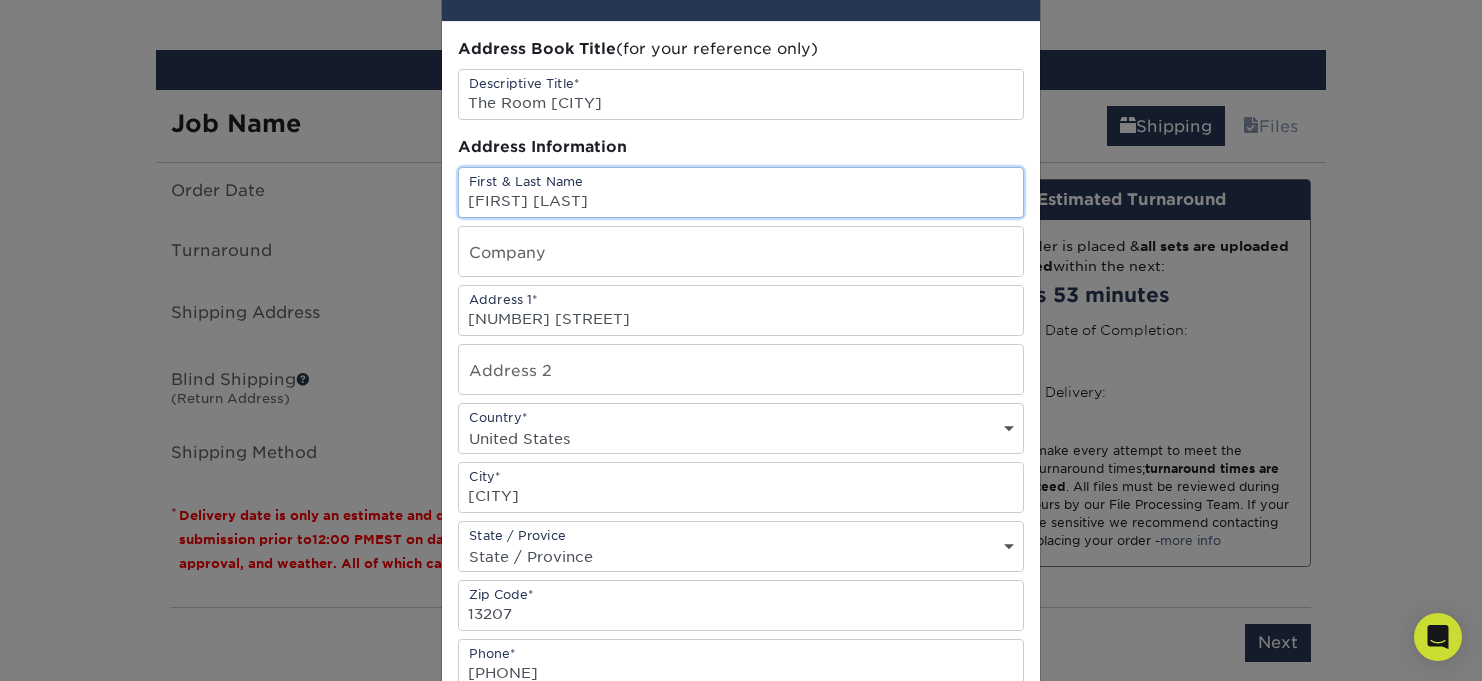 scroll, scrollTop: 132, scrollLeft: 0, axis: vertical 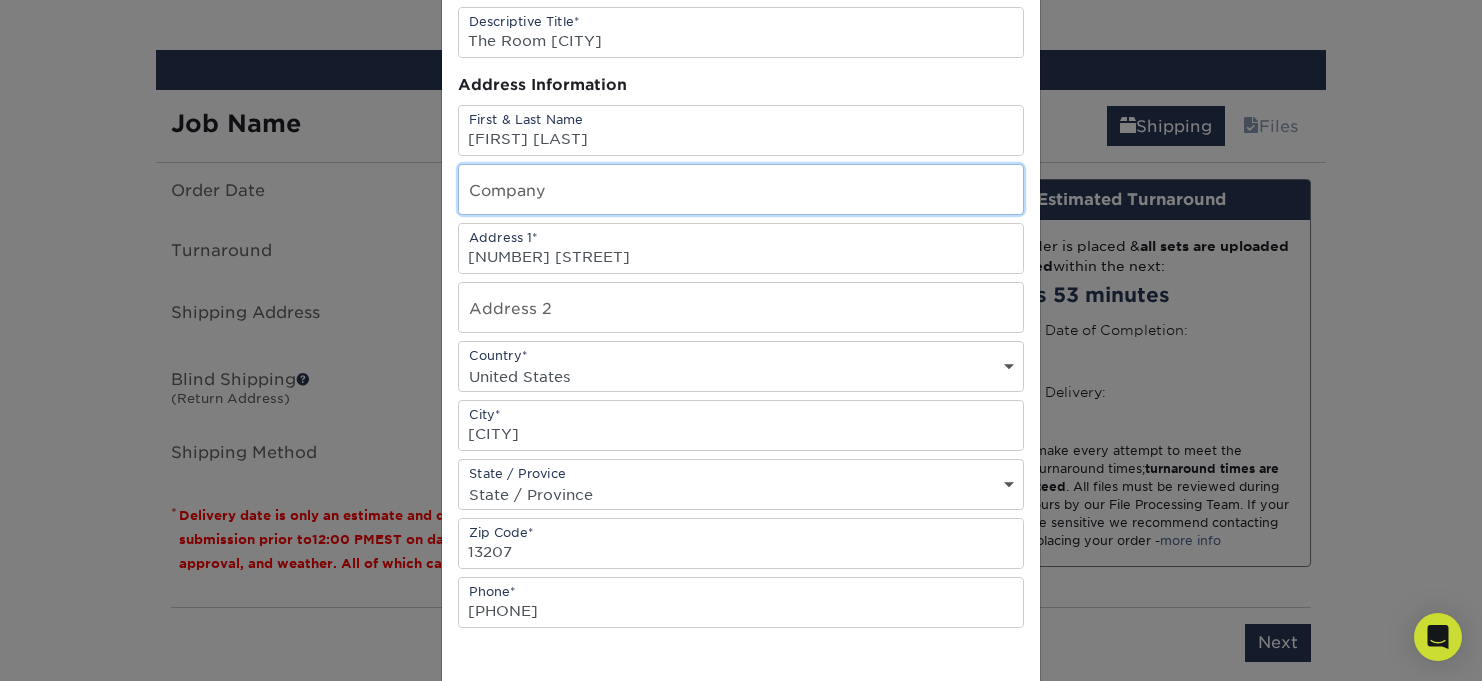 click at bounding box center (741, 189) 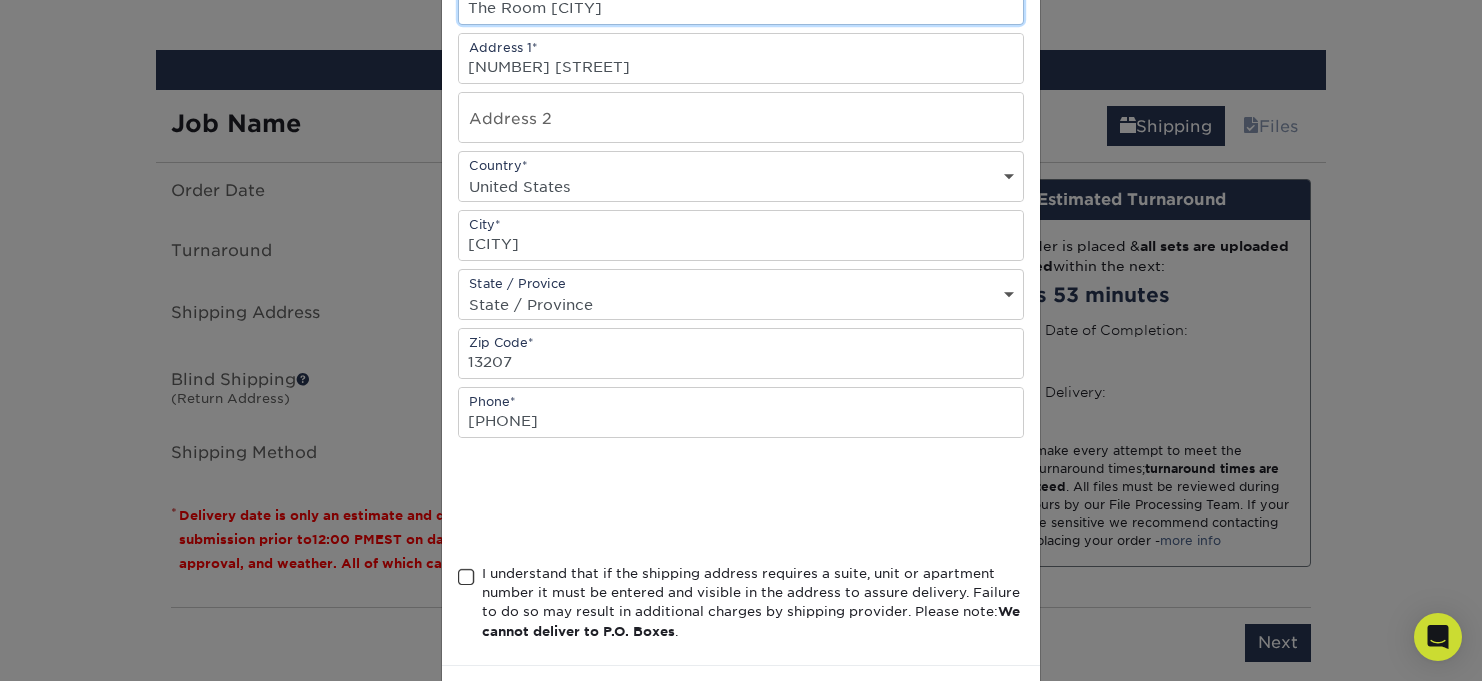 scroll, scrollTop: 331, scrollLeft: 0, axis: vertical 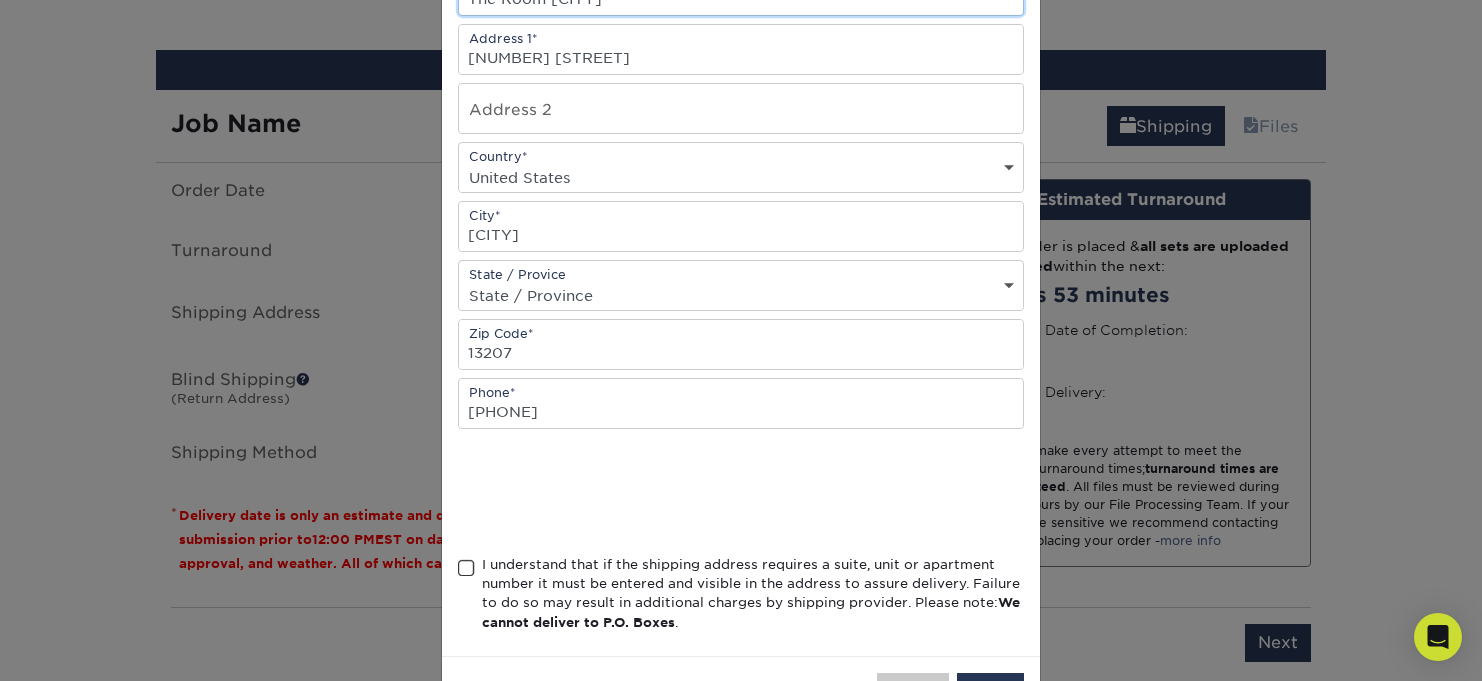 type on "The Room [CITY]" 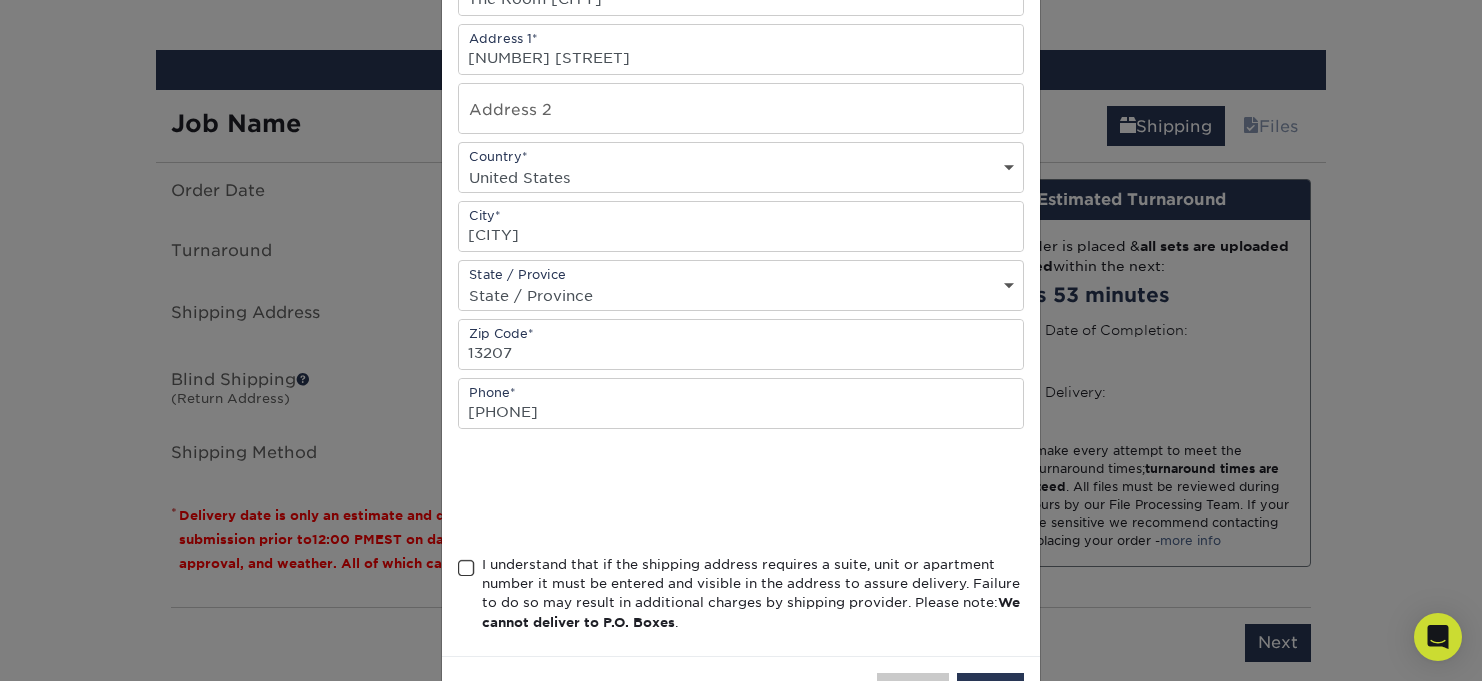 click at bounding box center [466, 568] 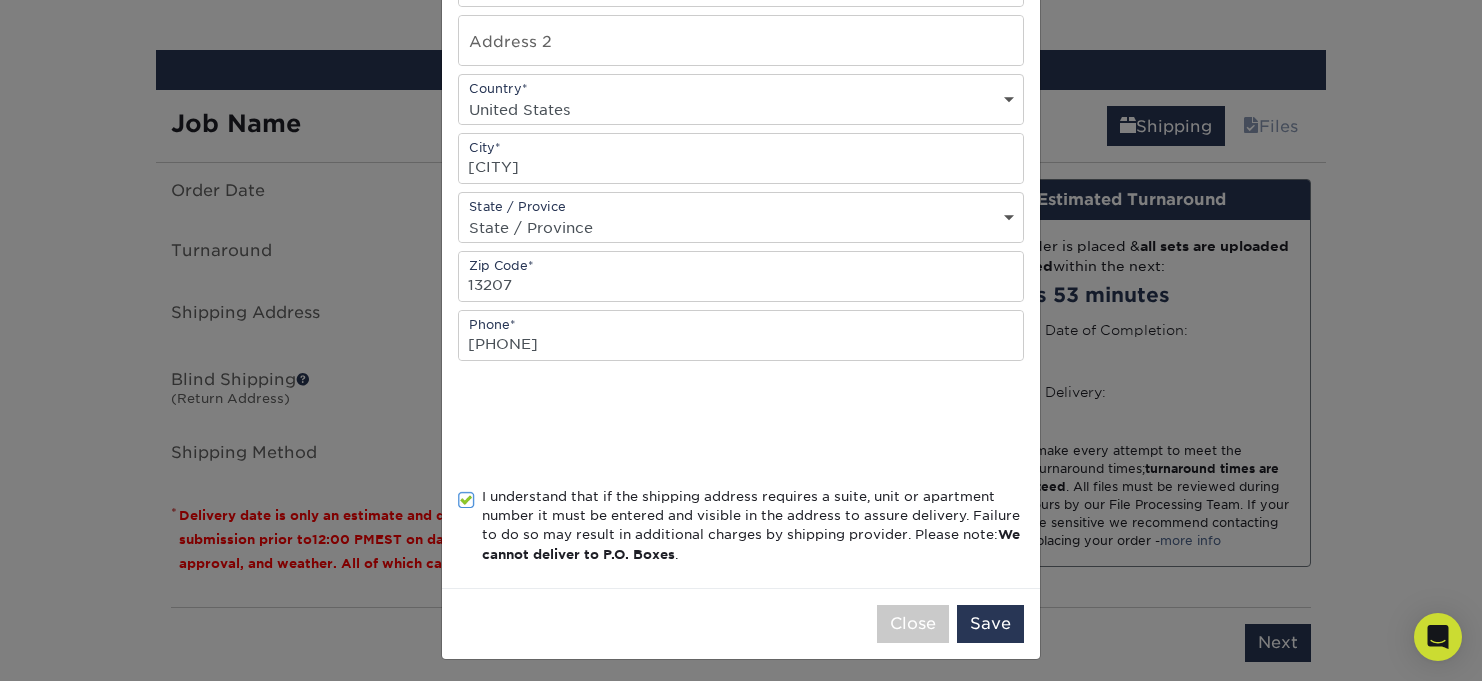 scroll, scrollTop: 406, scrollLeft: 0, axis: vertical 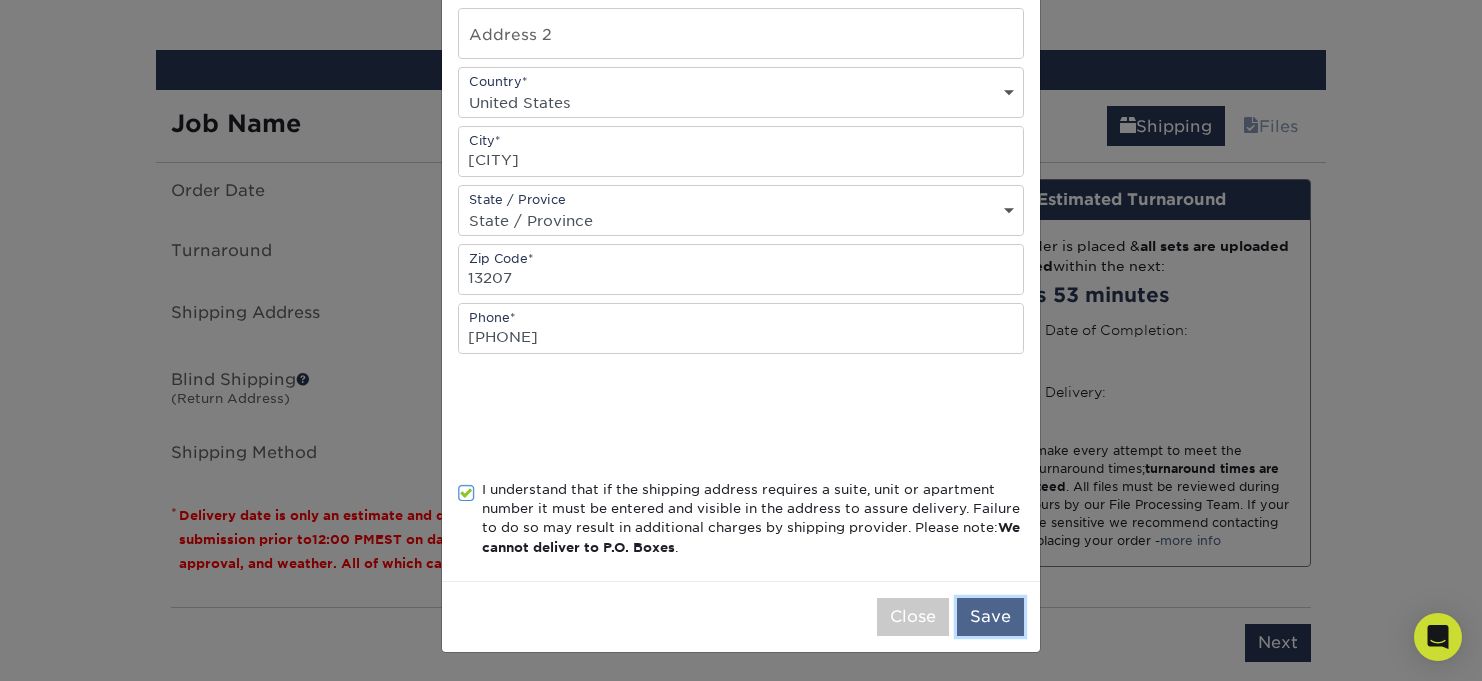 click on "Save" at bounding box center (990, 617) 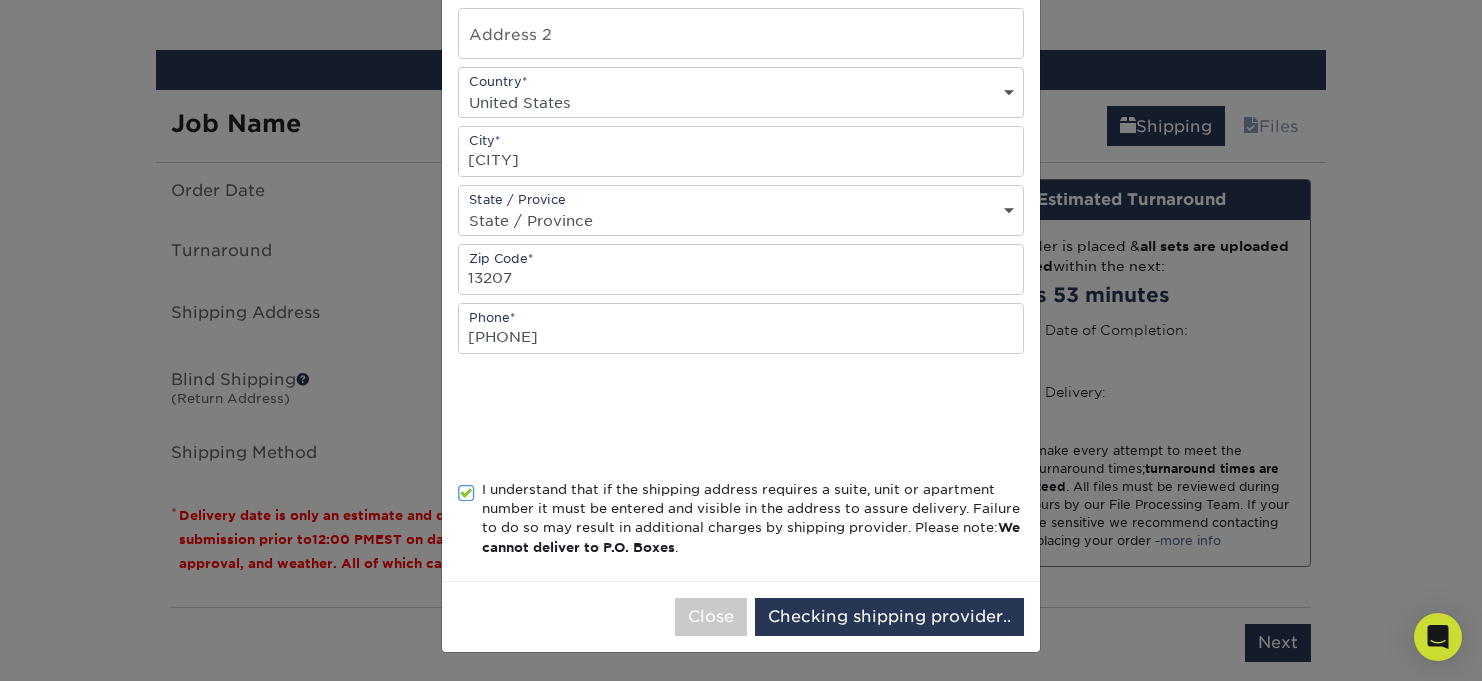 scroll, scrollTop: 0, scrollLeft: 0, axis: both 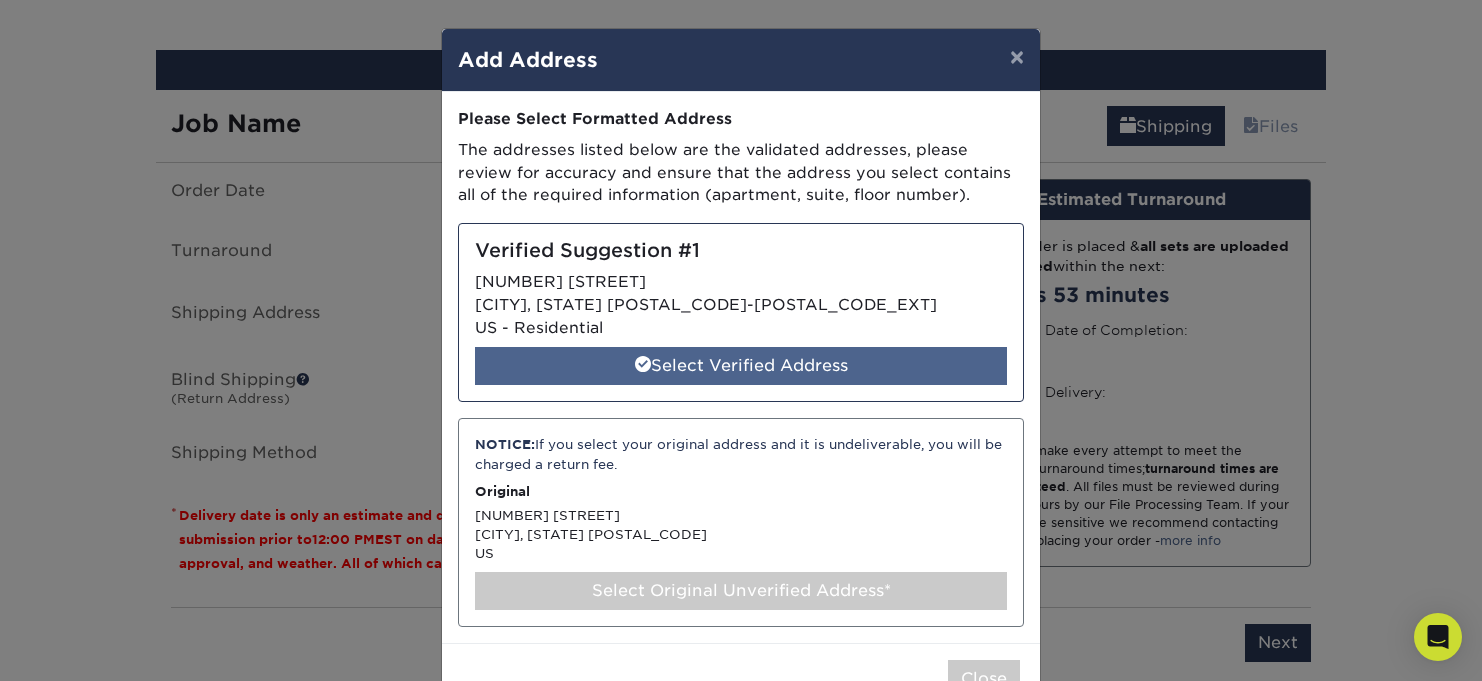 click on "Select Verified Address" at bounding box center (741, 366) 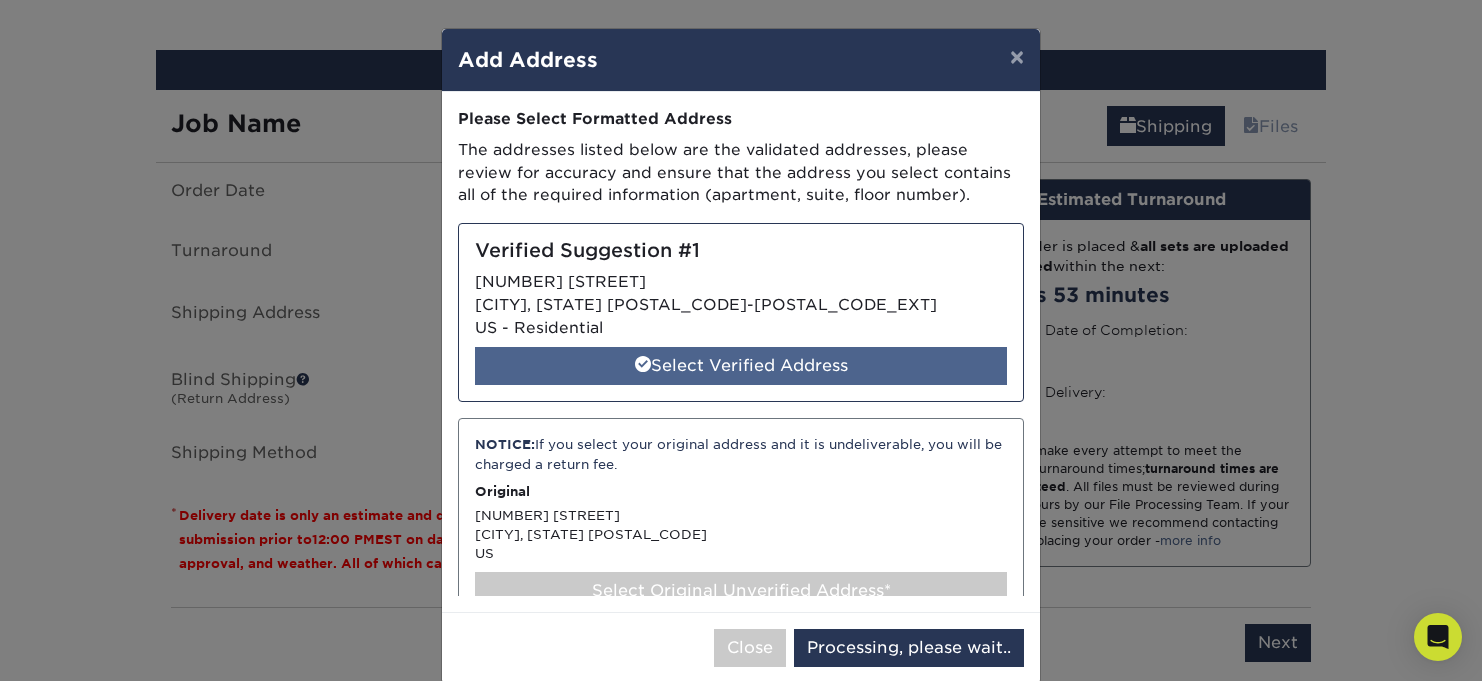 select on "284673" 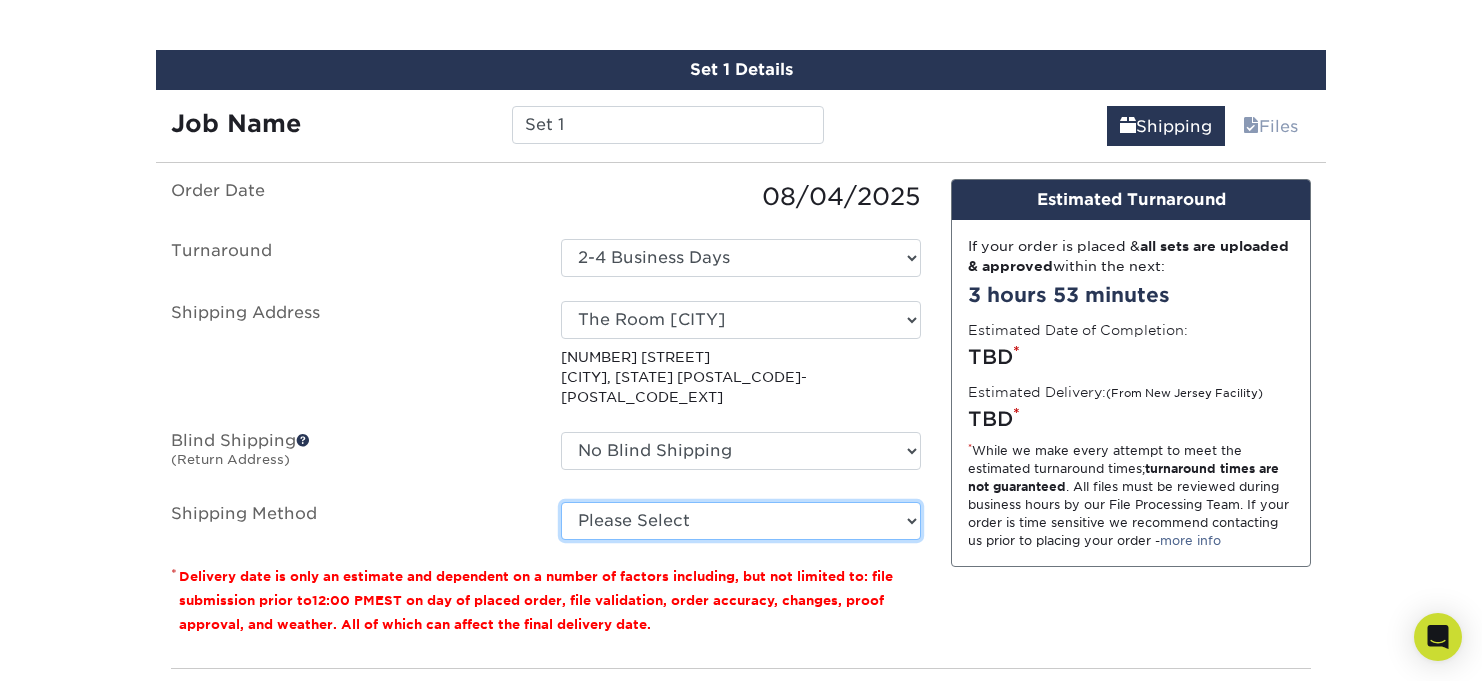 click on "Please Select Ground Shipping (+$25.86) 3 Day Shipping Service (+$36.74) 2 Day Air Shipping (+$38.66) Next Day Shipping by 5pm (+$47.44) Next Day Shipping by 12 noon (+$52.66) Next Day Air Early A.M. (+$252.20)" at bounding box center [741, 521] 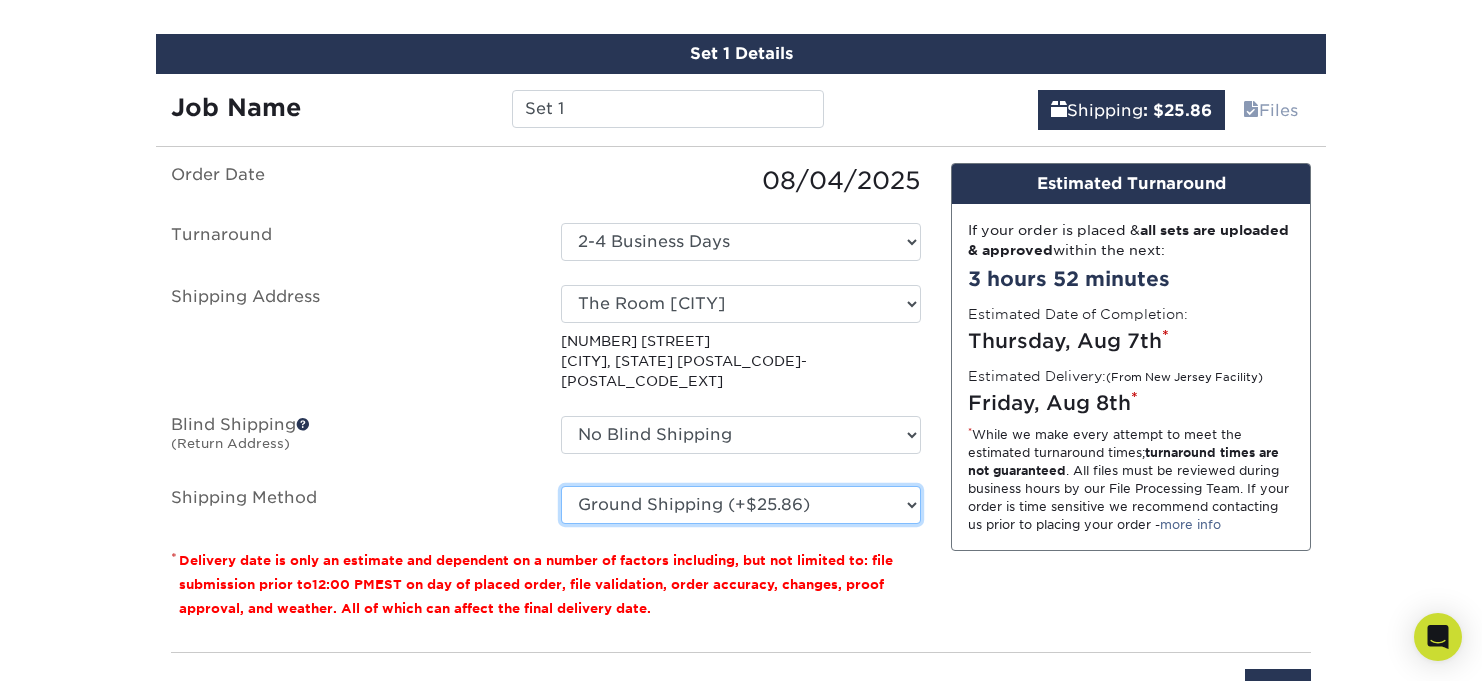 scroll, scrollTop: 1183, scrollLeft: 0, axis: vertical 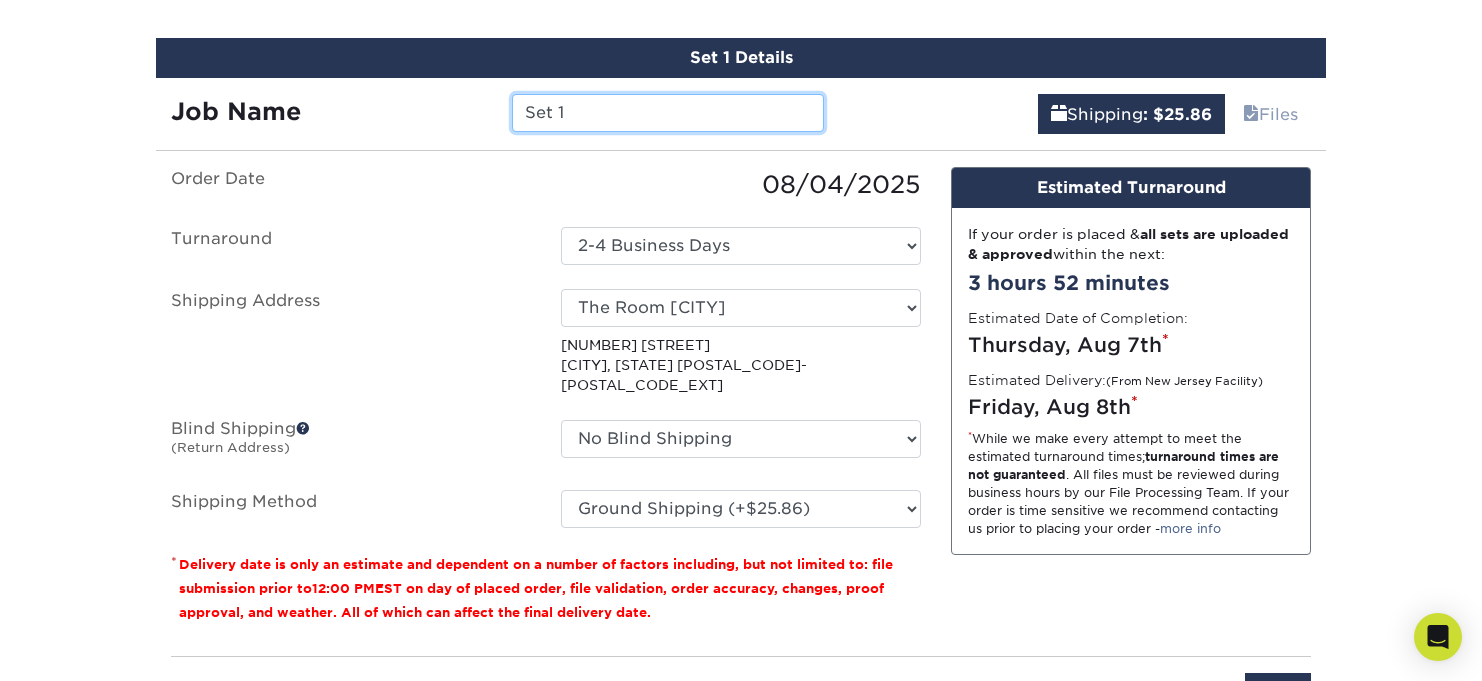 click on "Set 1" at bounding box center [667, 113] 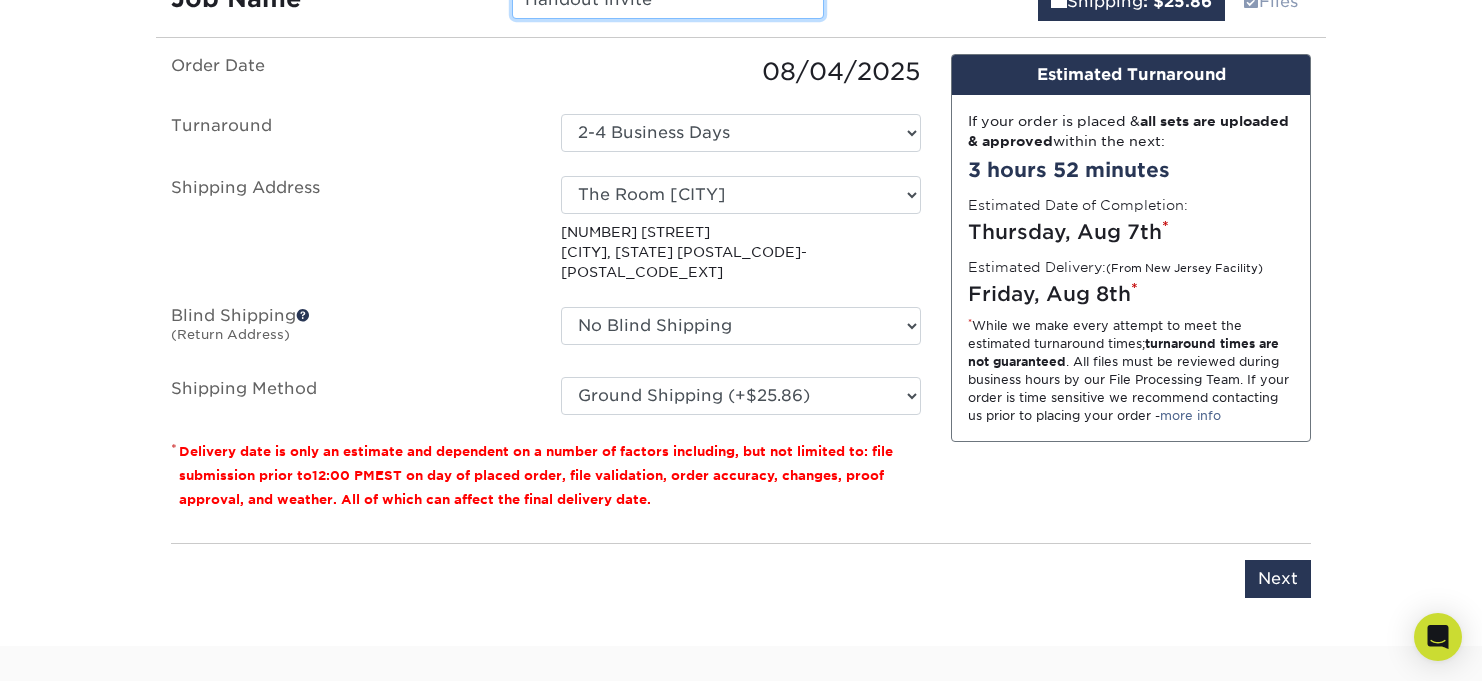 scroll, scrollTop: 1325, scrollLeft: 0, axis: vertical 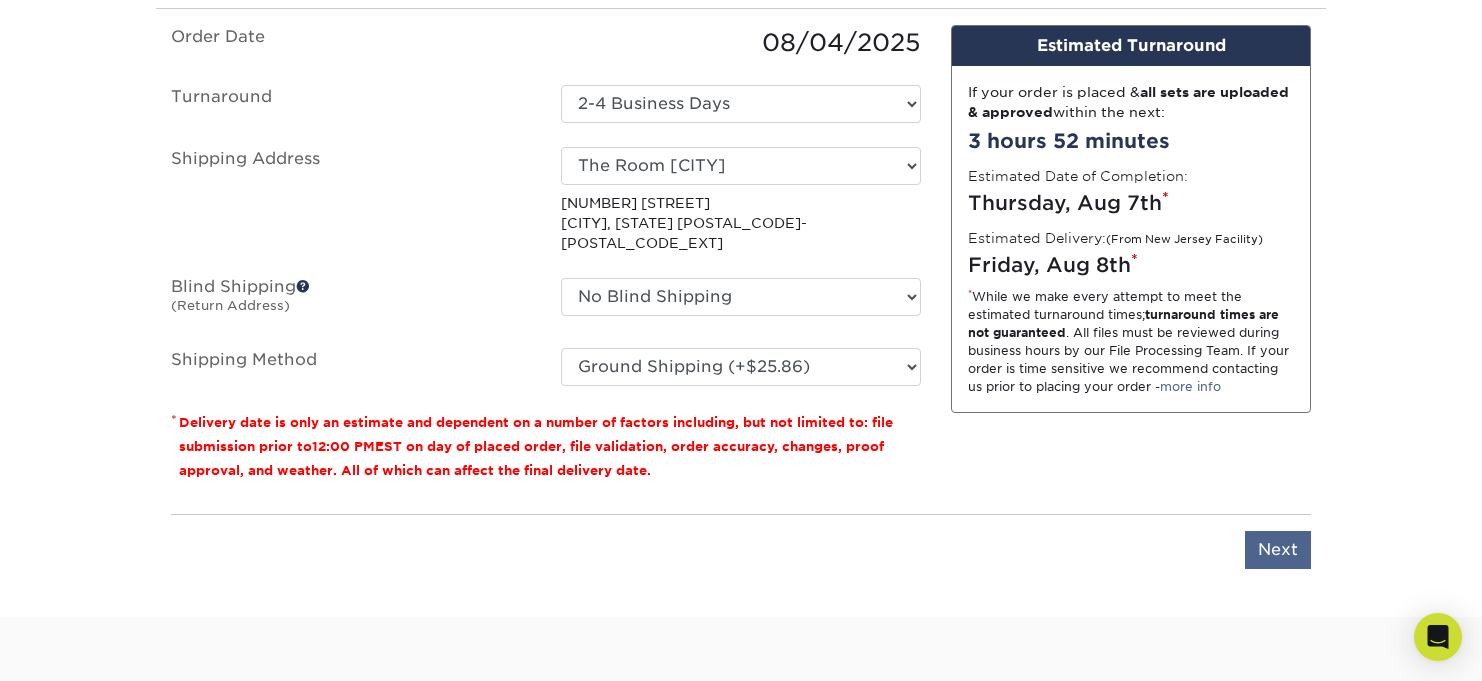 type on "Handout Invite" 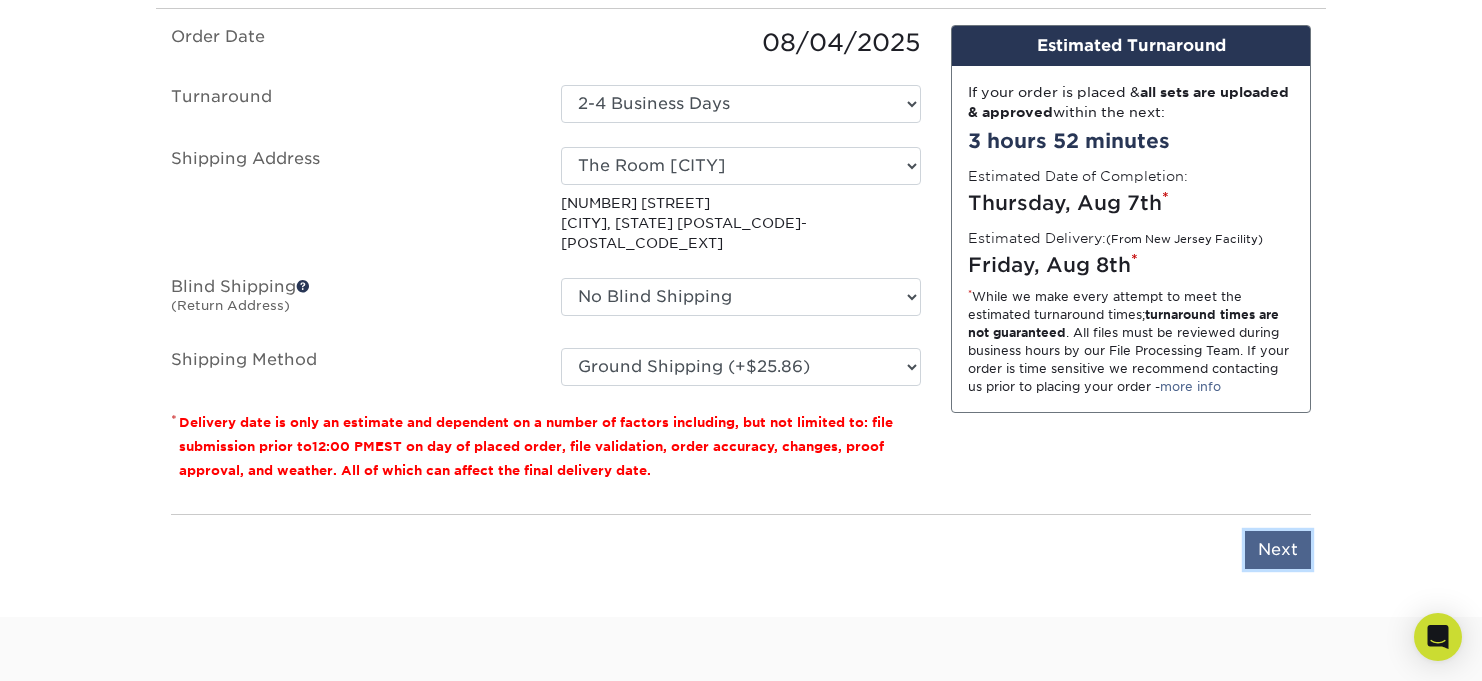 click on "Next" at bounding box center (1278, 550) 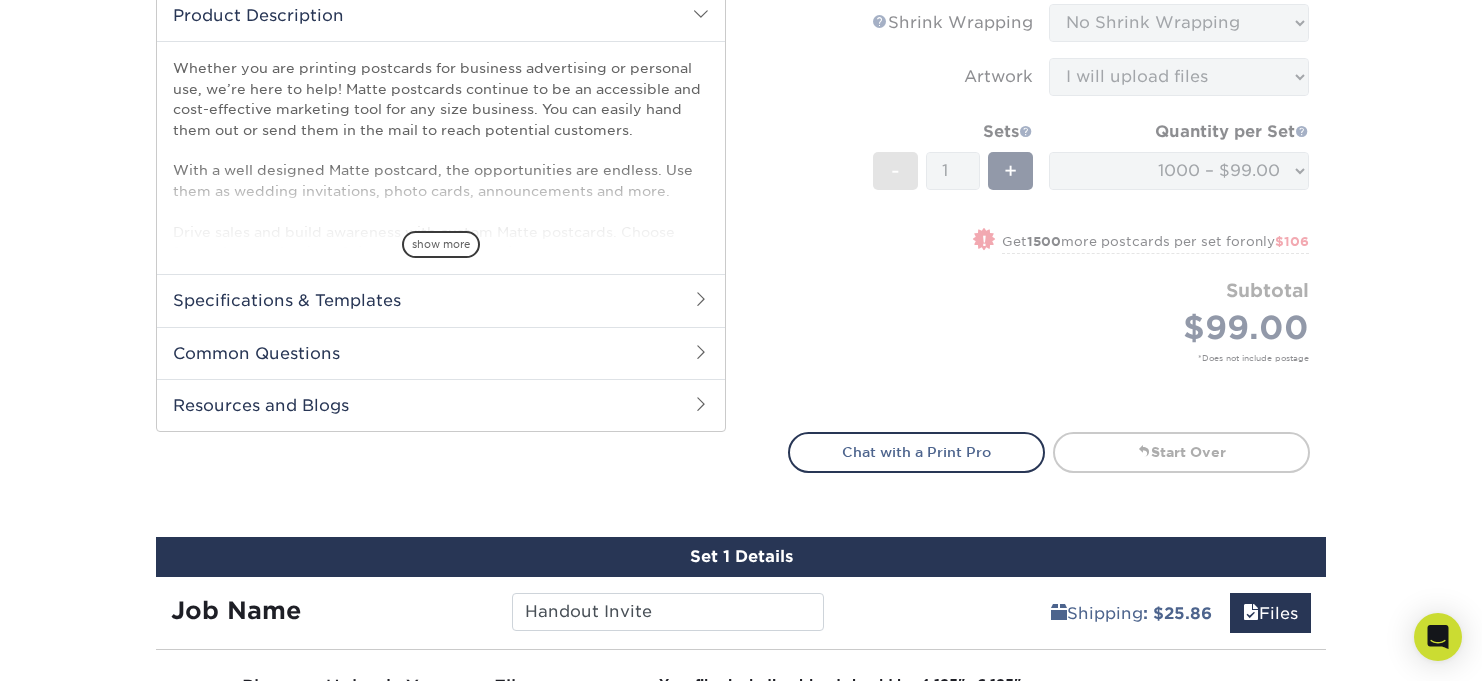 scroll, scrollTop: 678, scrollLeft: 0, axis: vertical 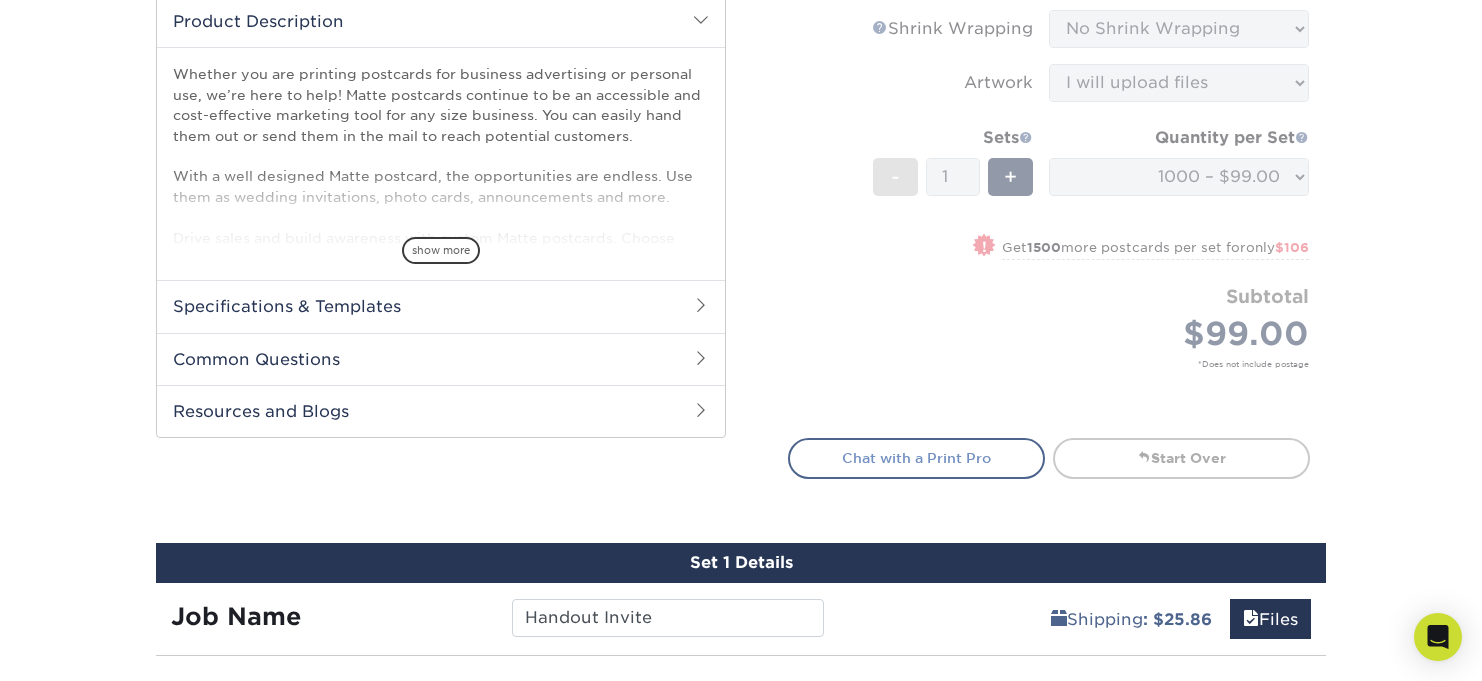 click on "Chat with a Print Pro" at bounding box center (916, 458) 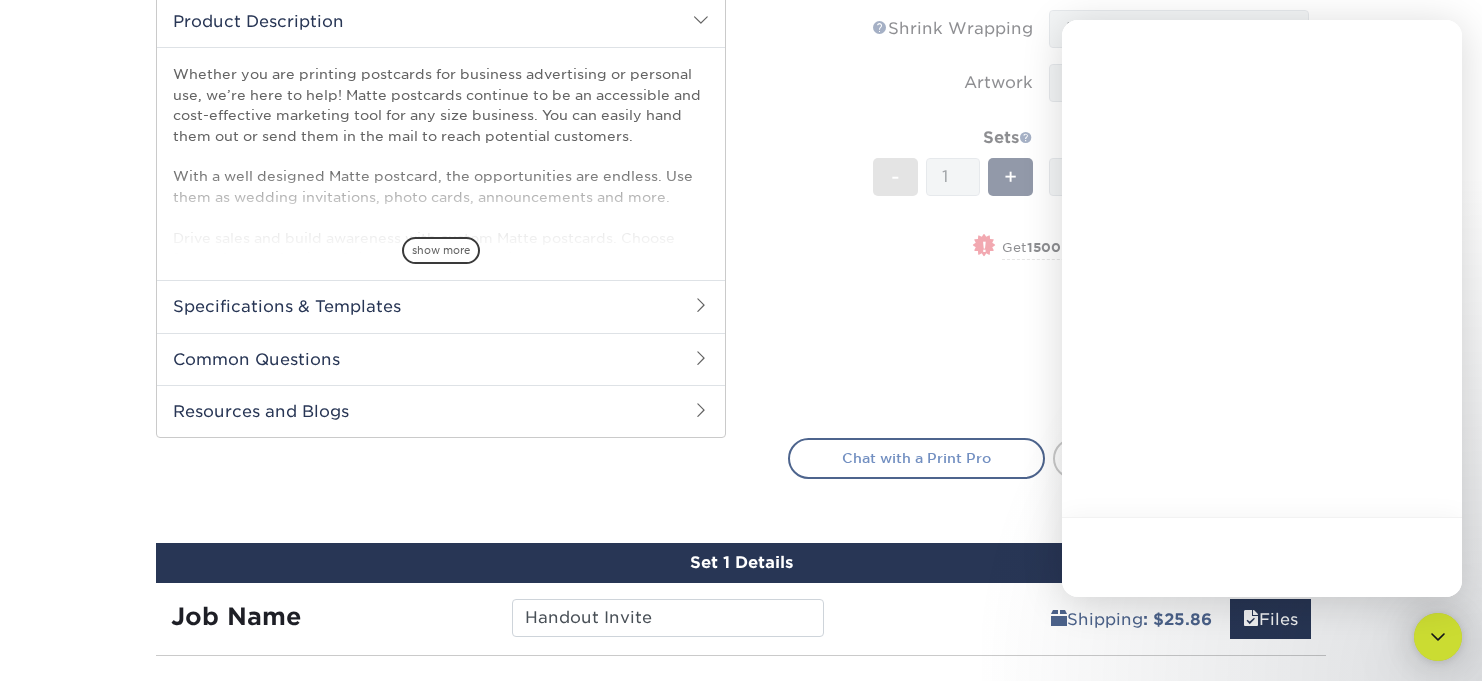 scroll, scrollTop: 0, scrollLeft: 0, axis: both 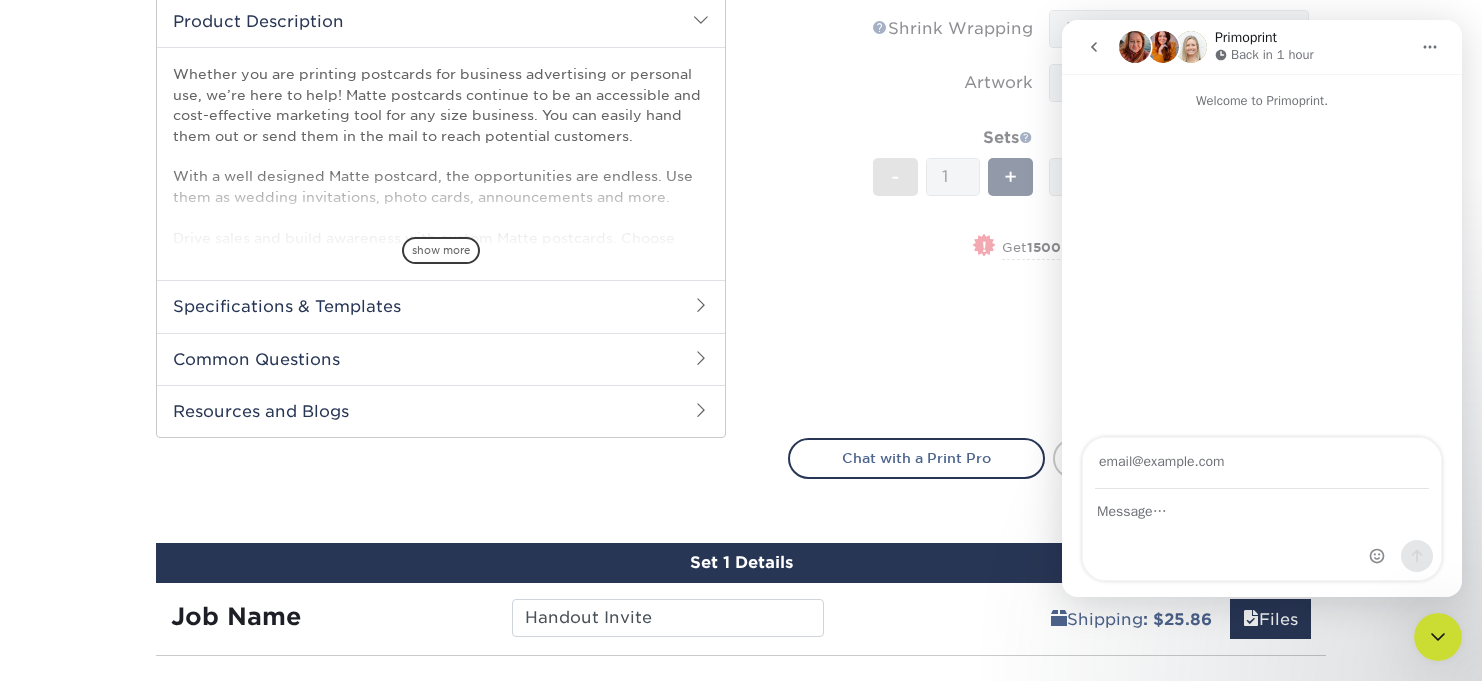 click at bounding box center (1094, 47) 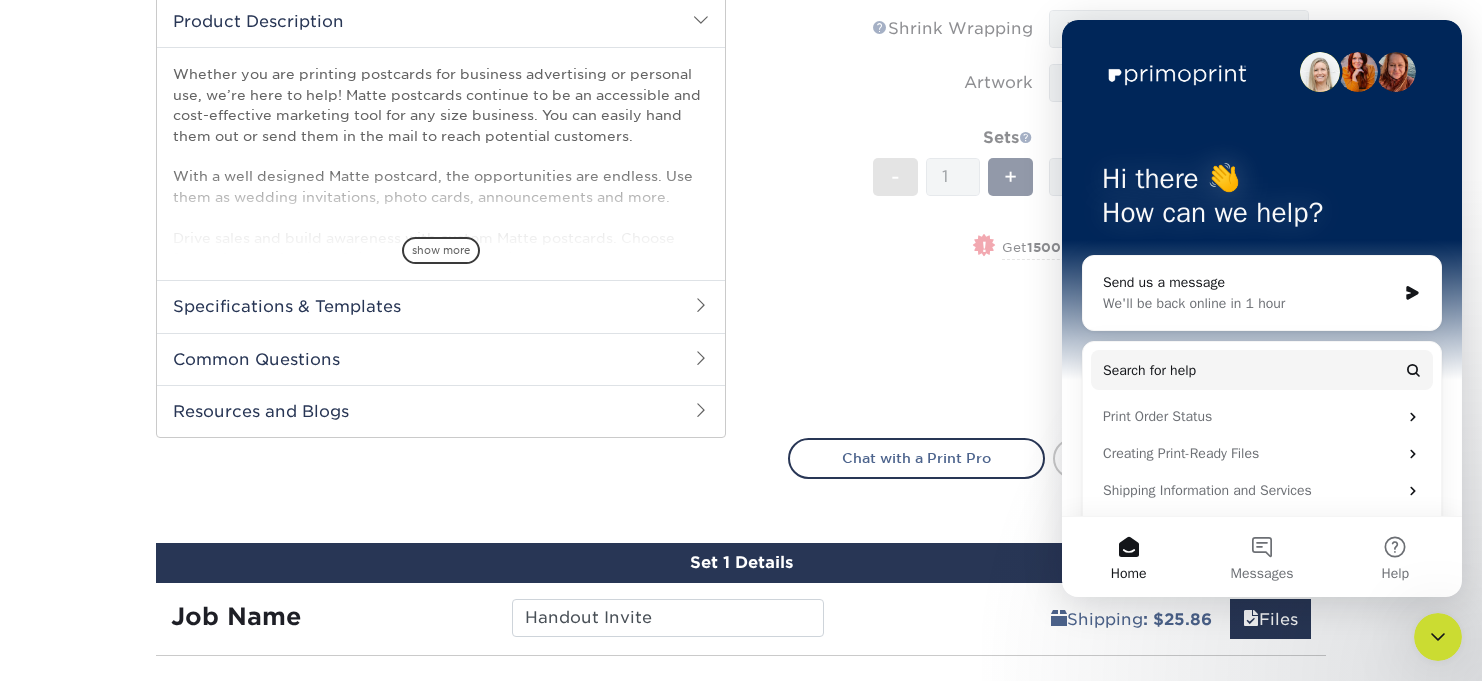 click on "Sizes Help Sizes
Please Select
1.5" x 7"
2" x 4" 2" x 6" 2" x 7" 2" x 8" 2.12" x 5.5" 2.125" x 5.5" Sides" at bounding box center (1049, -4) 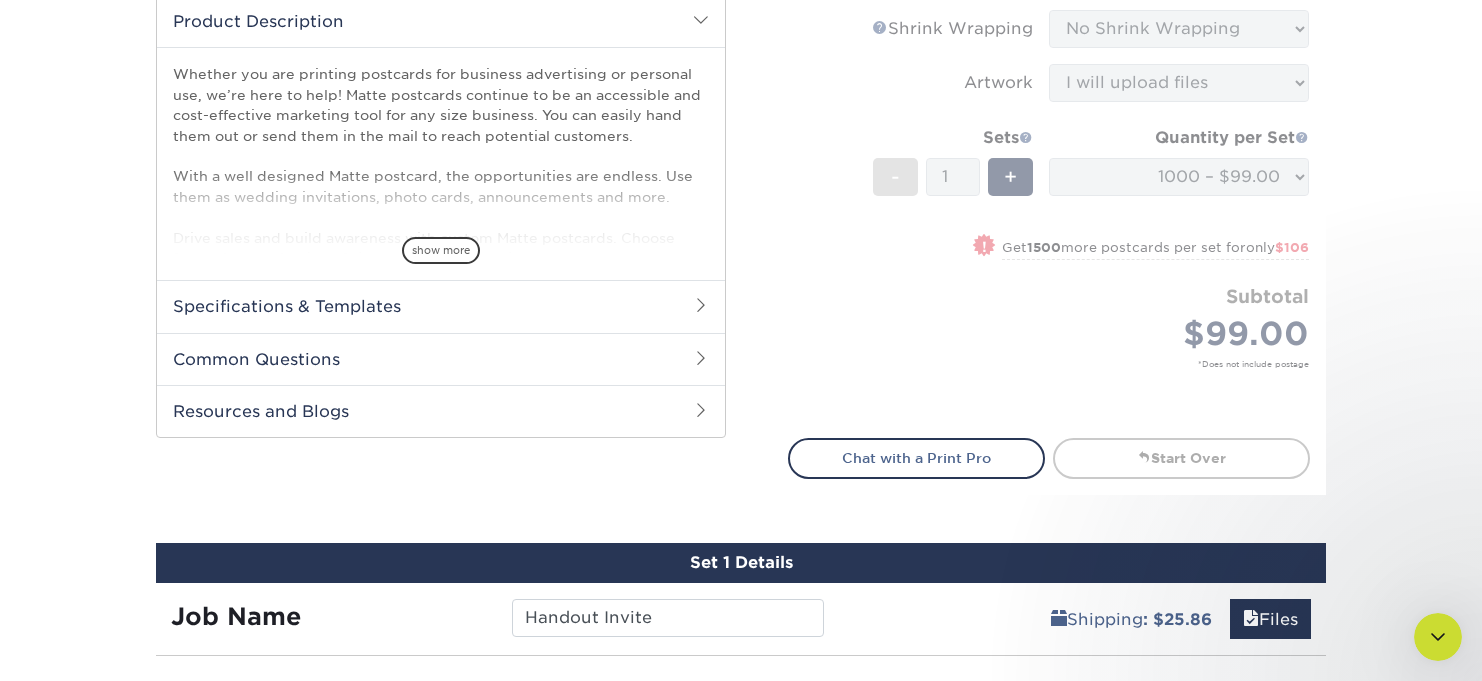 scroll, scrollTop: 0, scrollLeft: 0, axis: both 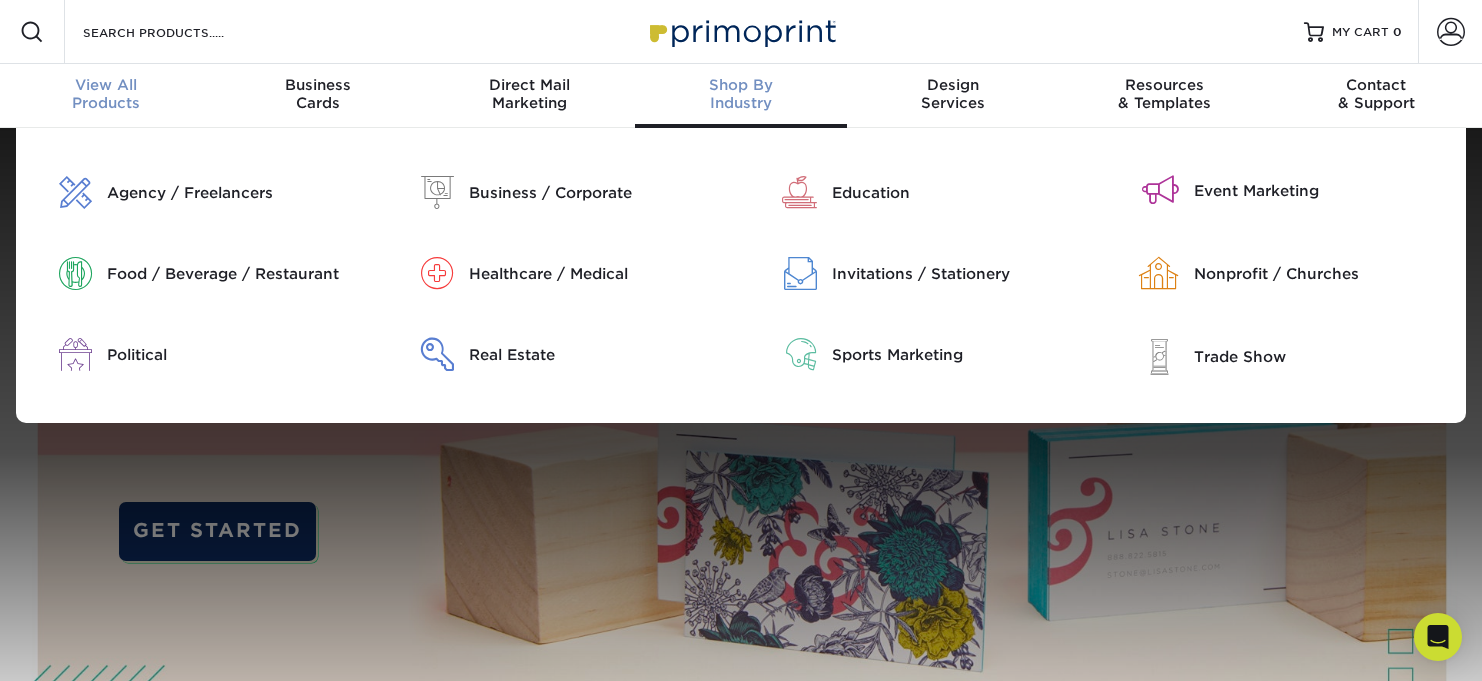 click on "View All  Products" at bounding box center (106, 94) 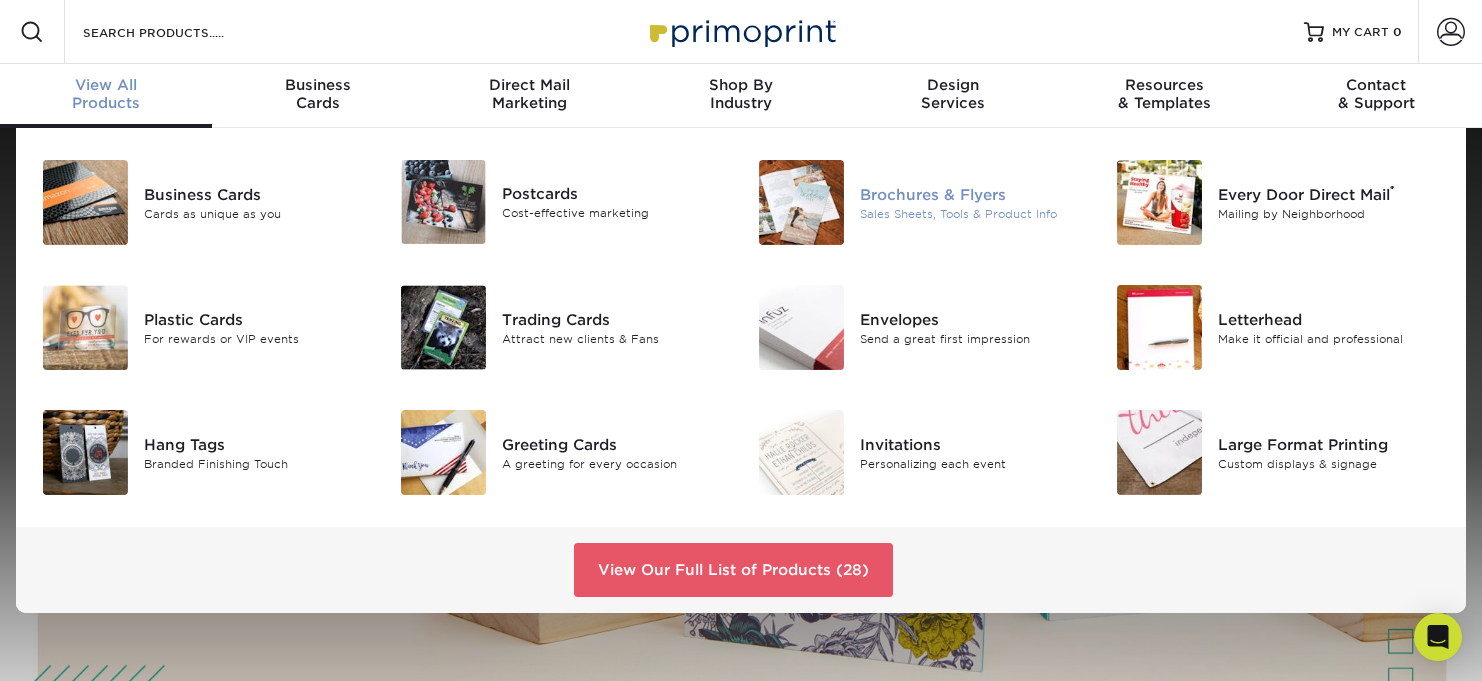 click on "Brochures & Flyers" at bounding box center [972, 194] 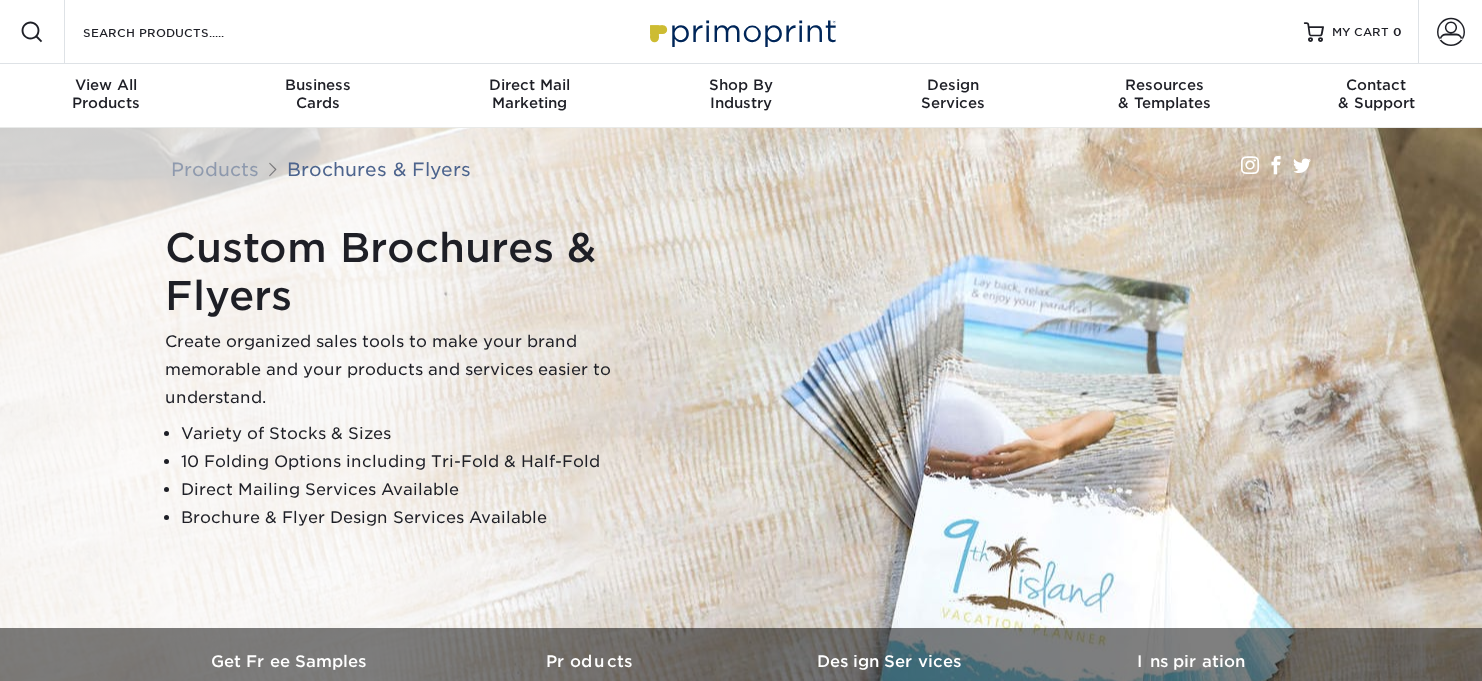 scroll, scrollTop: 0, scrollLeft: 0, axis: both 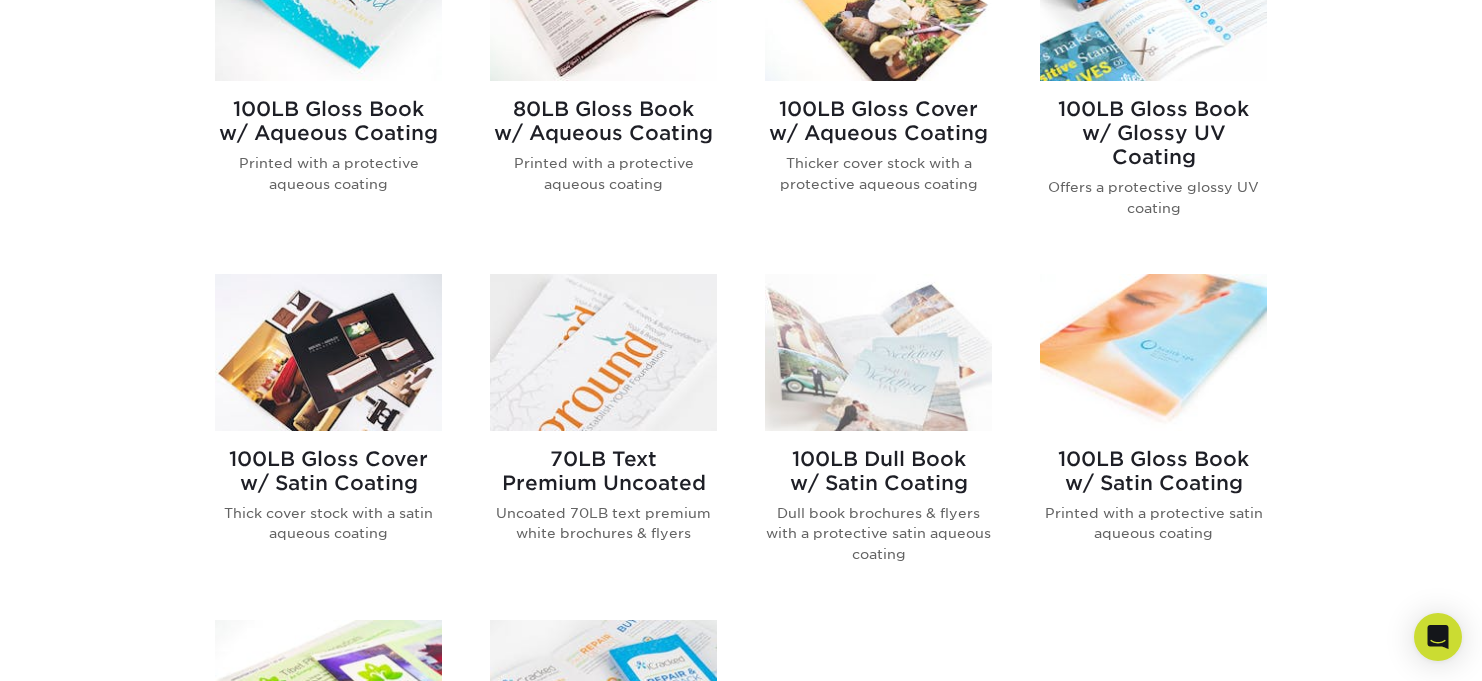 click on "70LB Text Premium Uncoated" at bounding box center (603, 471) 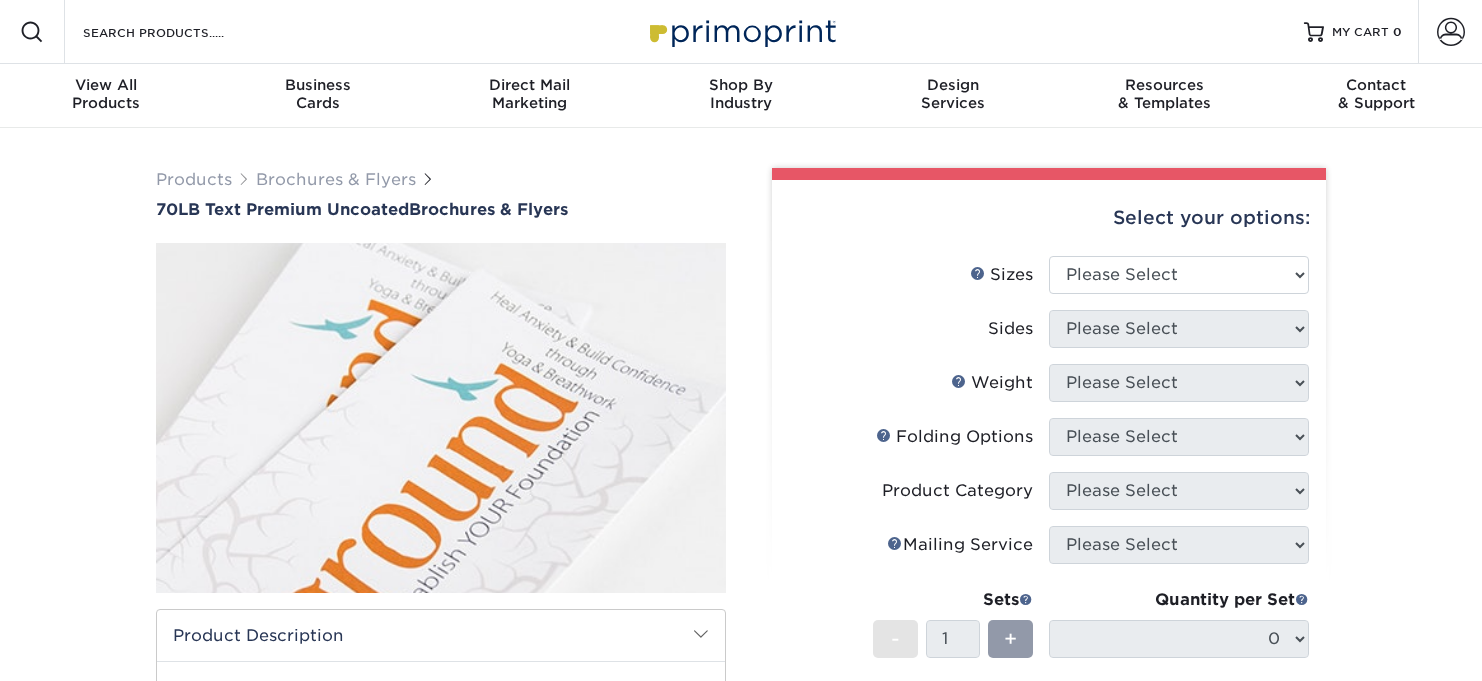 scroll, scrollTop: 0, scrollLeft: 0, axis: both 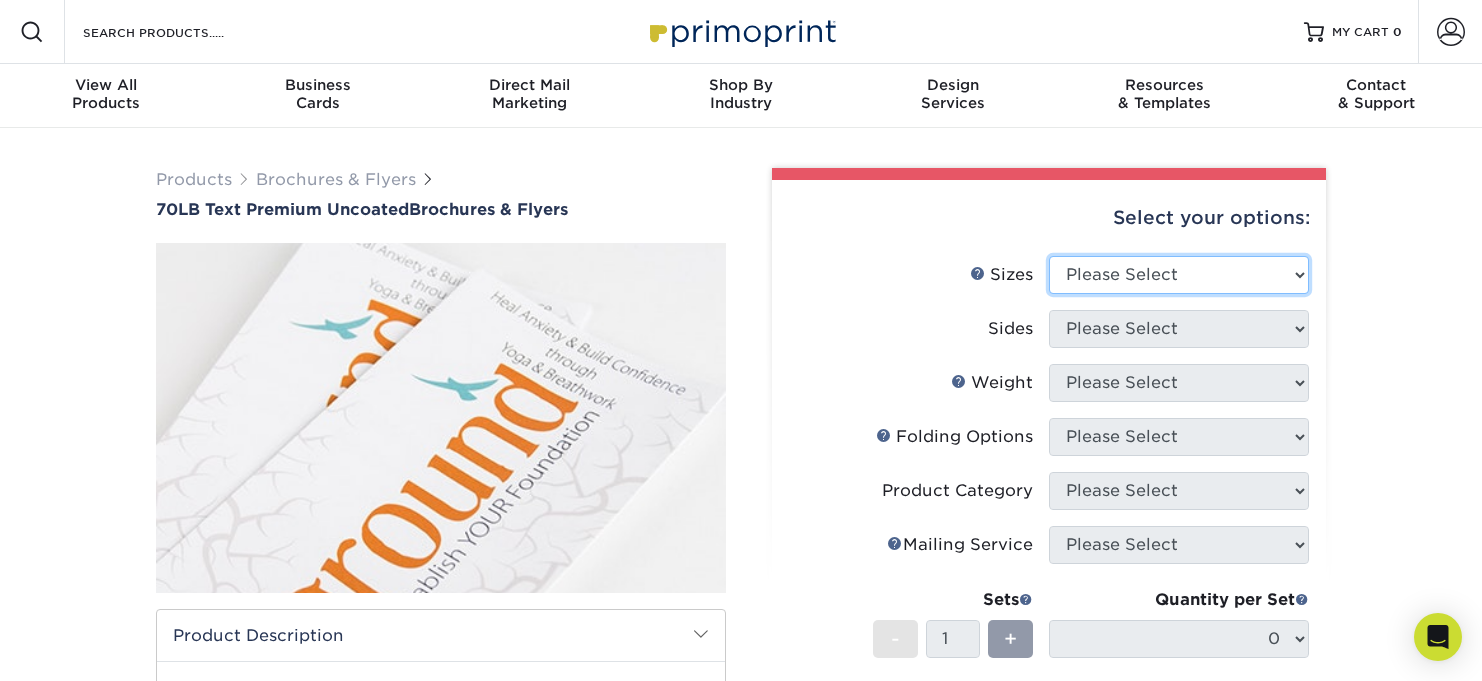 click on "Please Select
3.67" x 8.5"
4" x 6"
4" x 8.5"
4" x 9"
4.25" x 5.5"
4.25" x 11"
5.5" x 17"
6.5" x 9"
7" x 8.5"" at bounding box center [1179, 275] 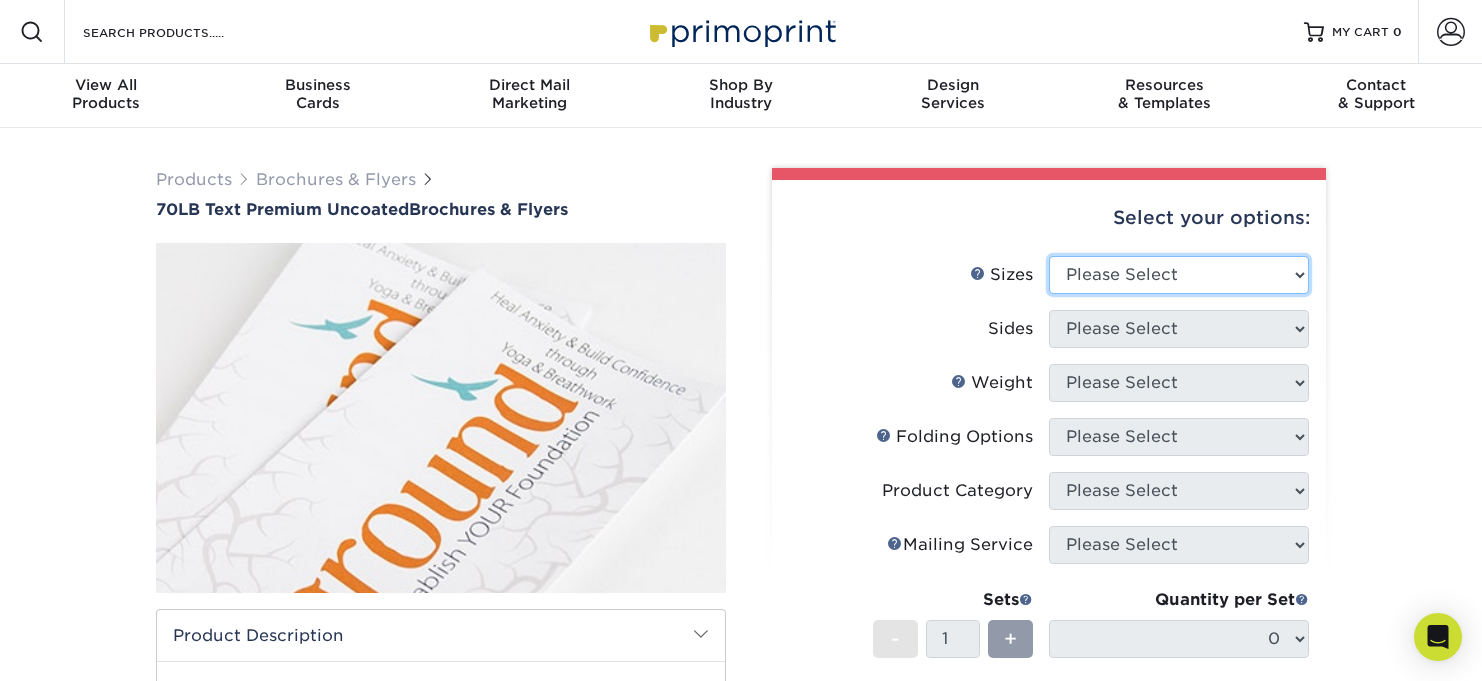 select on "4.00x6.00" 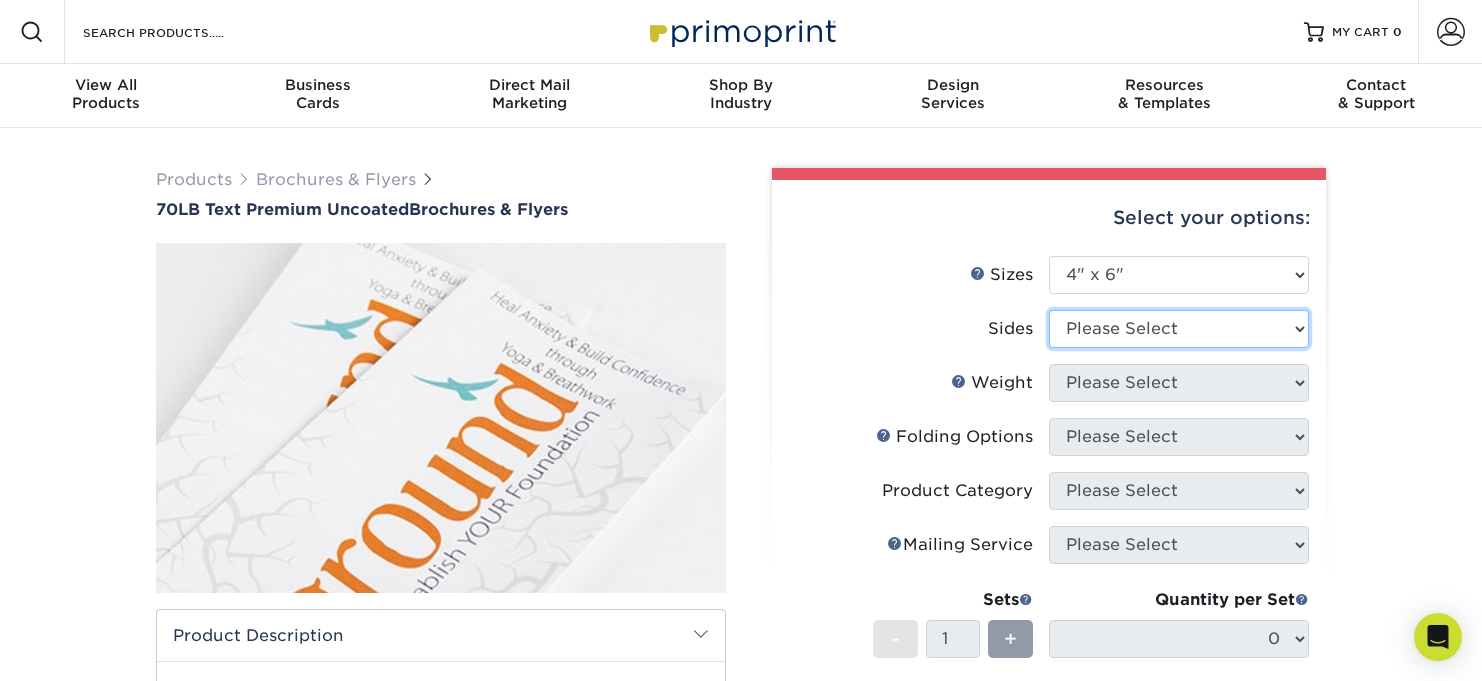 click on "Please Select Print Both Sides Print Front Only" at bounding box center (1179, 329) 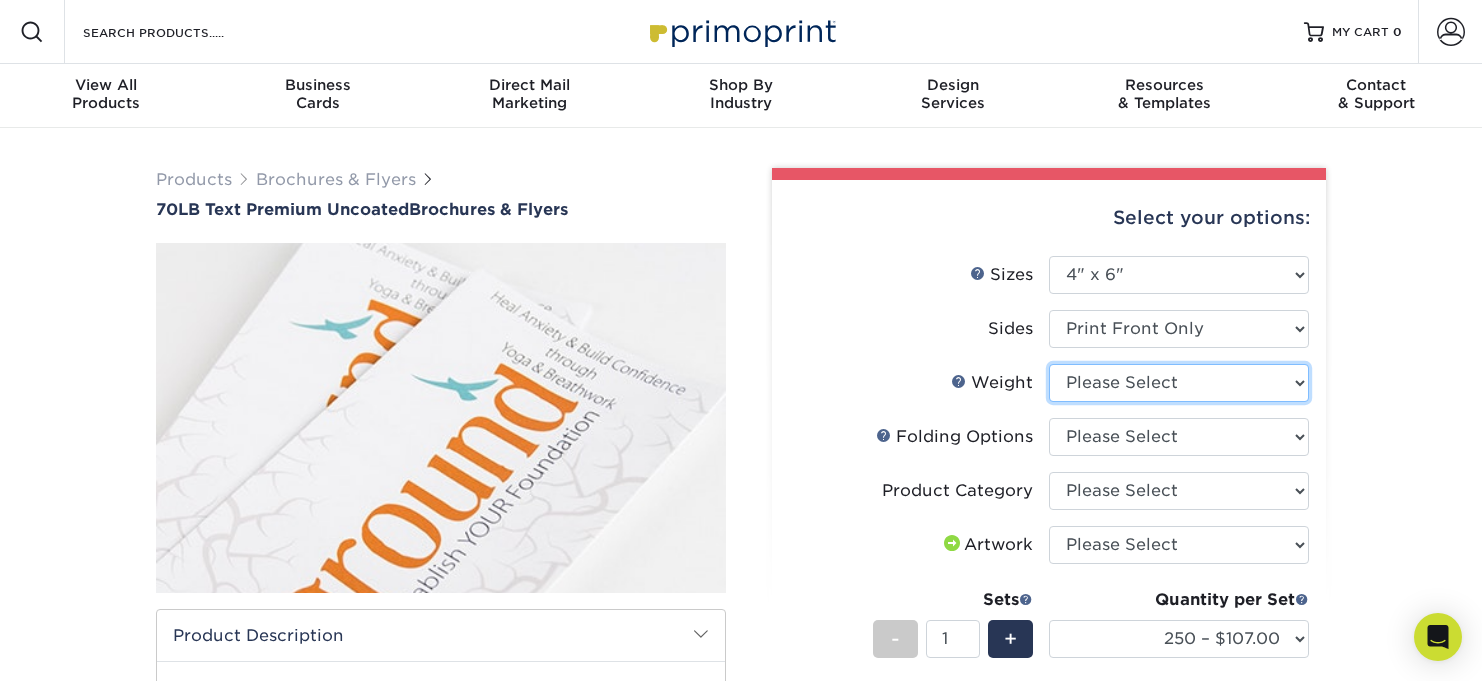 click on "Please Select 70LB" at bounding box center [1179, 383] 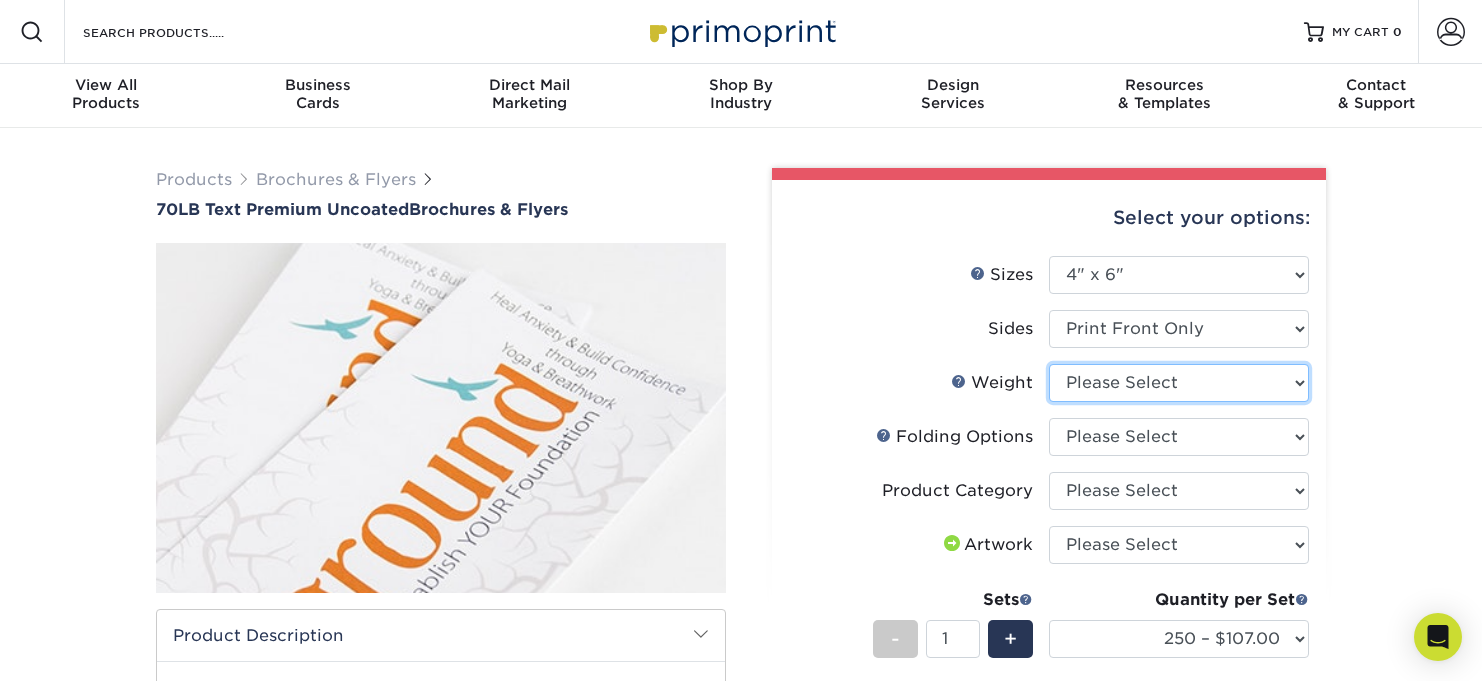 select on "70LB" 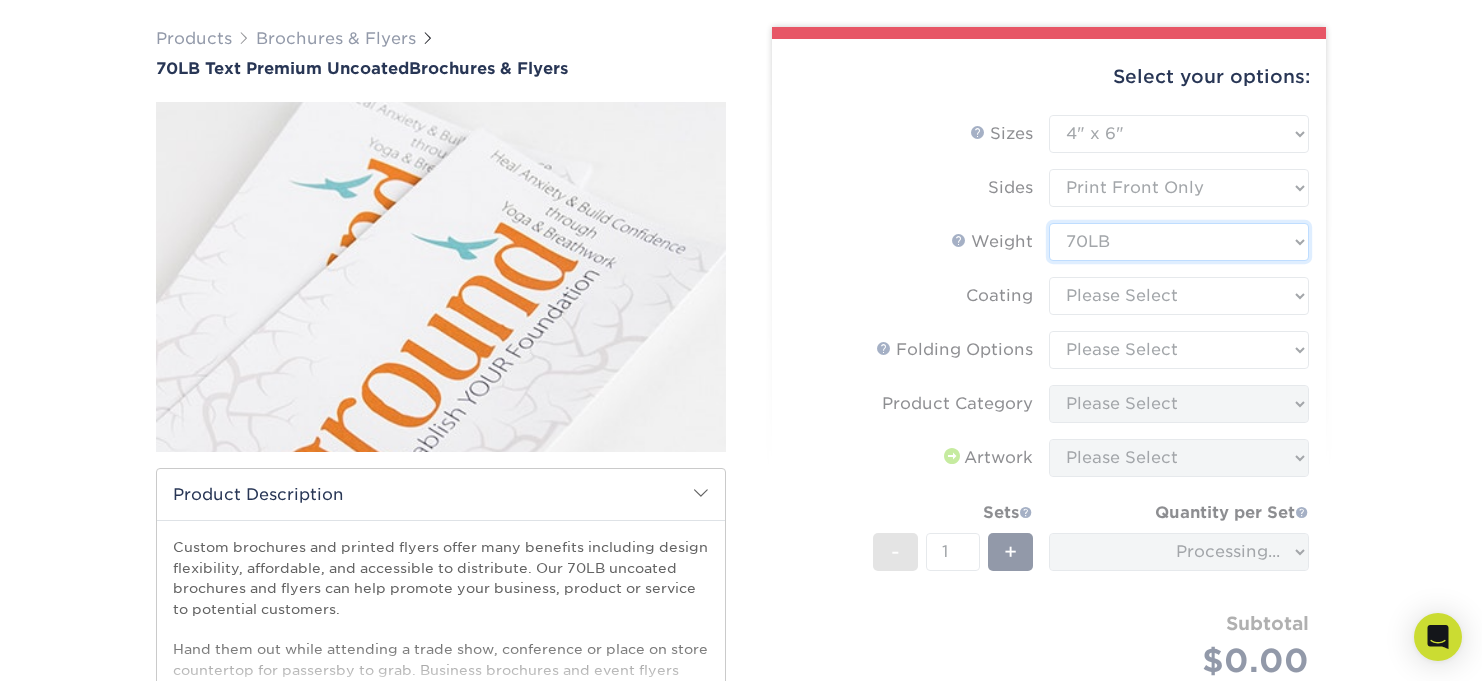 scroll, scrollTop: 155, scrollLeft: 0, axis: vertical 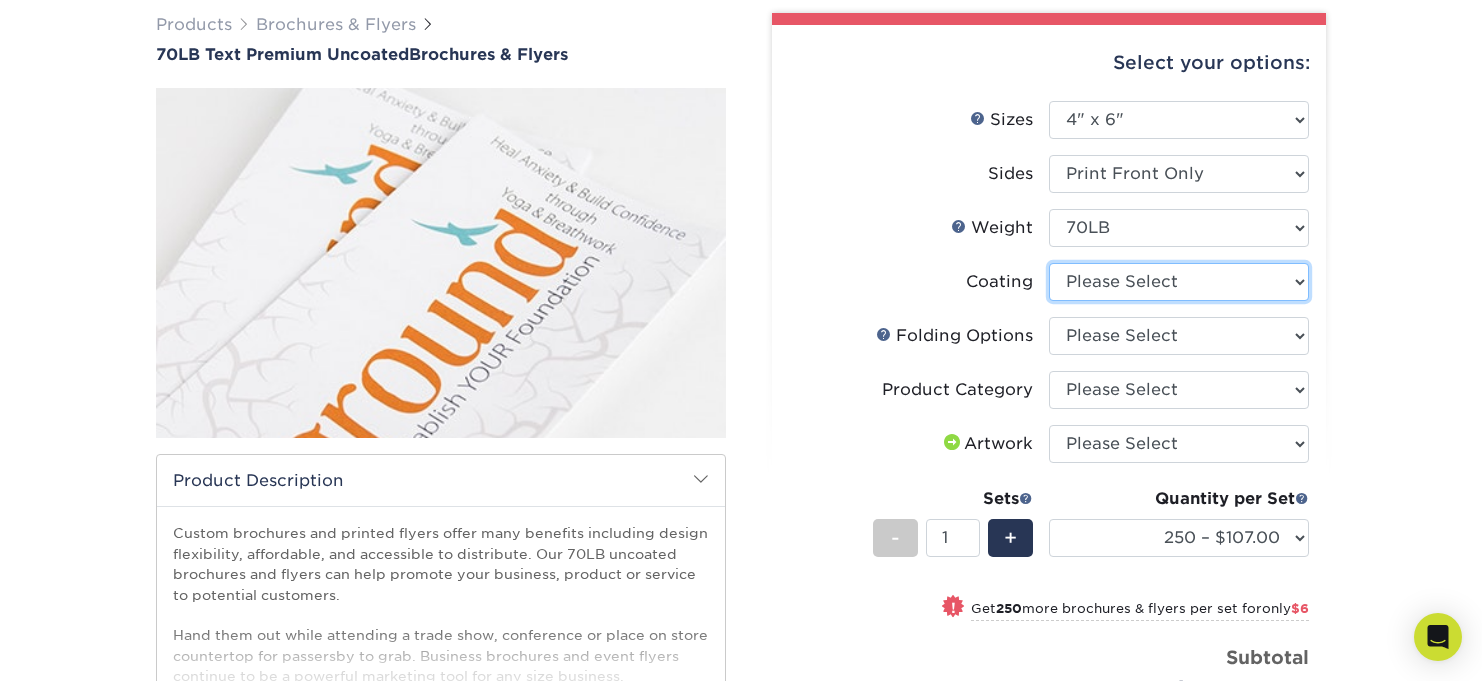click at bounding box center [1179, 282] 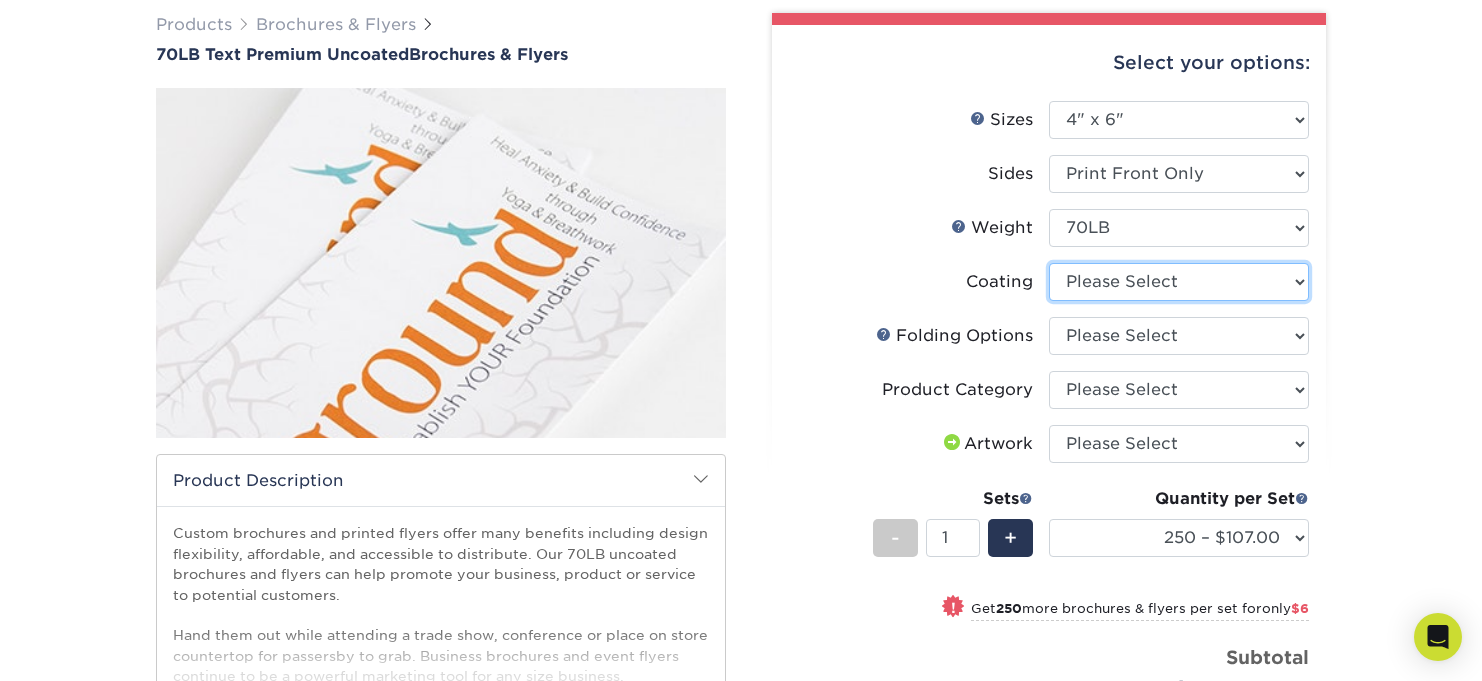 select on "3e7618de-abca-4bda-9f97-8b9129e913d8" 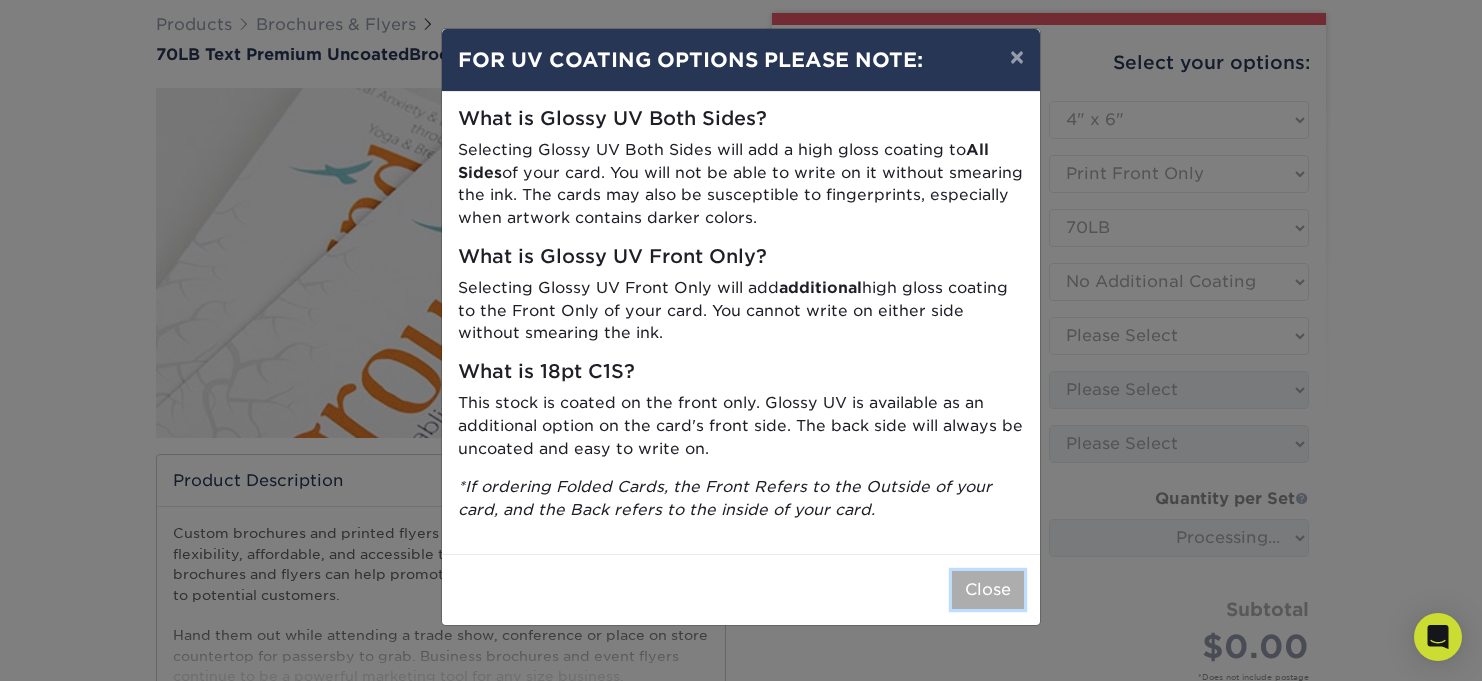 click on "Close" at bounding box center (988, 590) 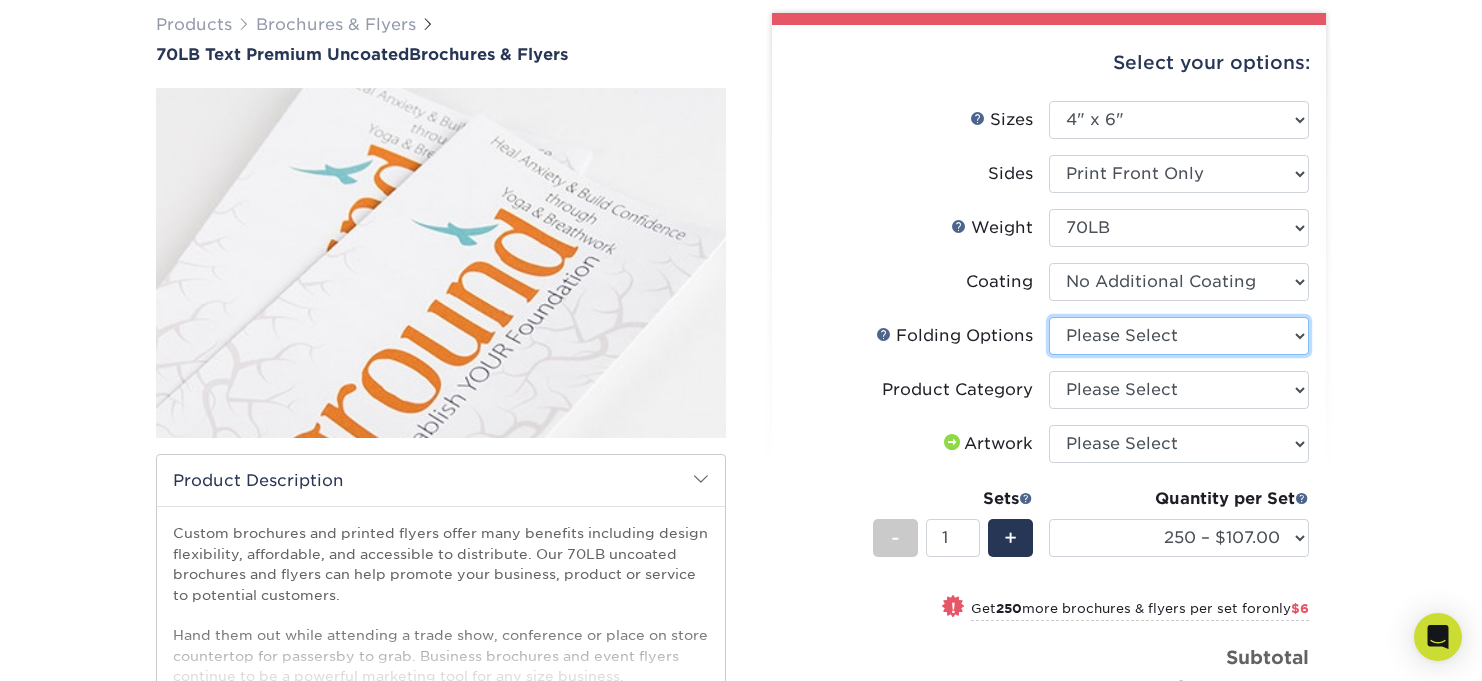 click on "Please Select FLAT - No Folding" at bounding box center [1179, 336] 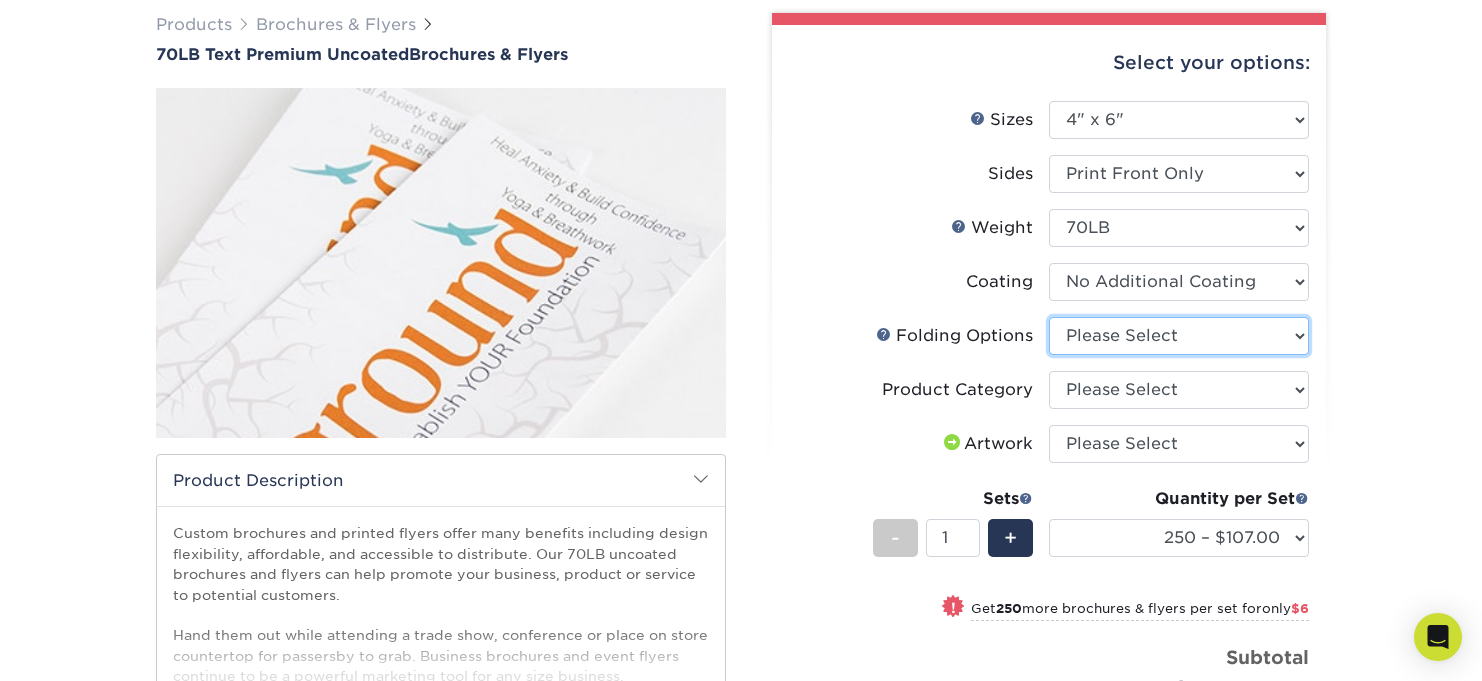 select on "9b1d5825-34d1-4721-9874-ed79abb003d7" 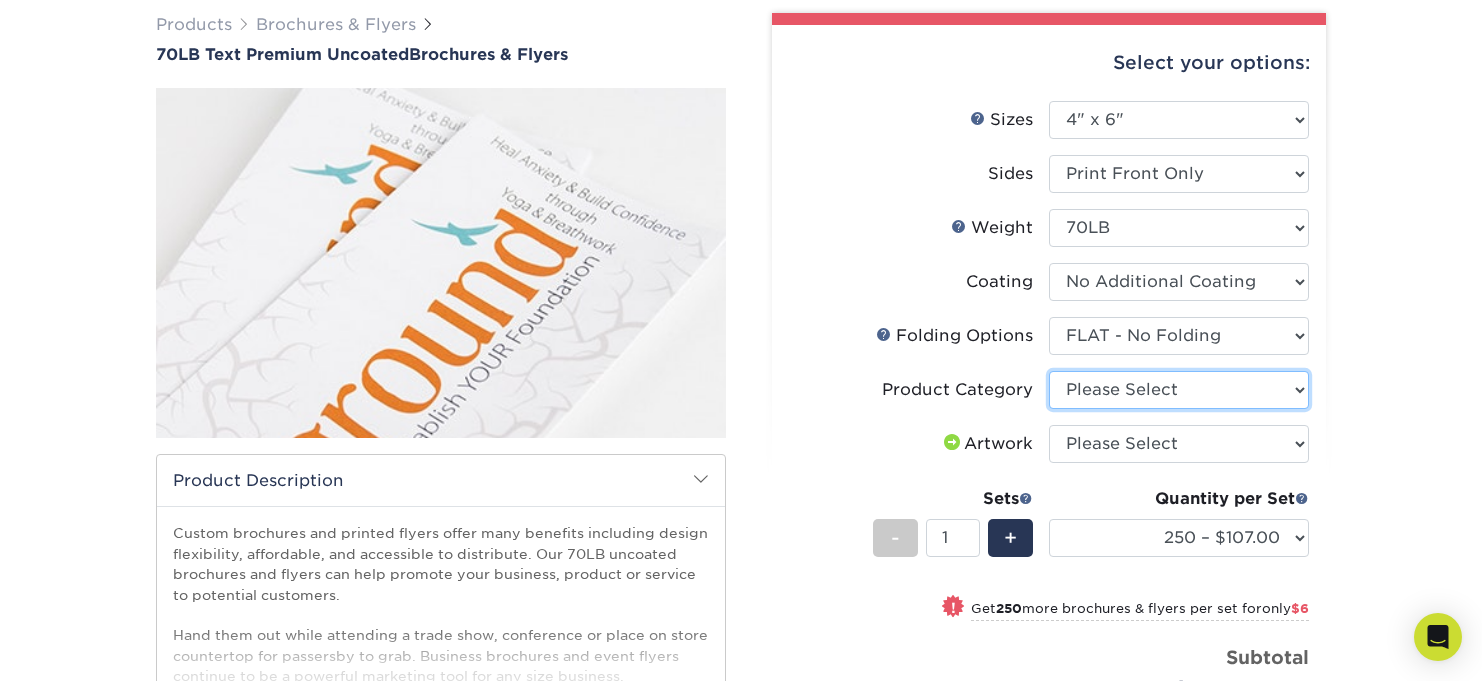 click on "Please Select Flyers and Brochures" at bounding box center (1179, 390) 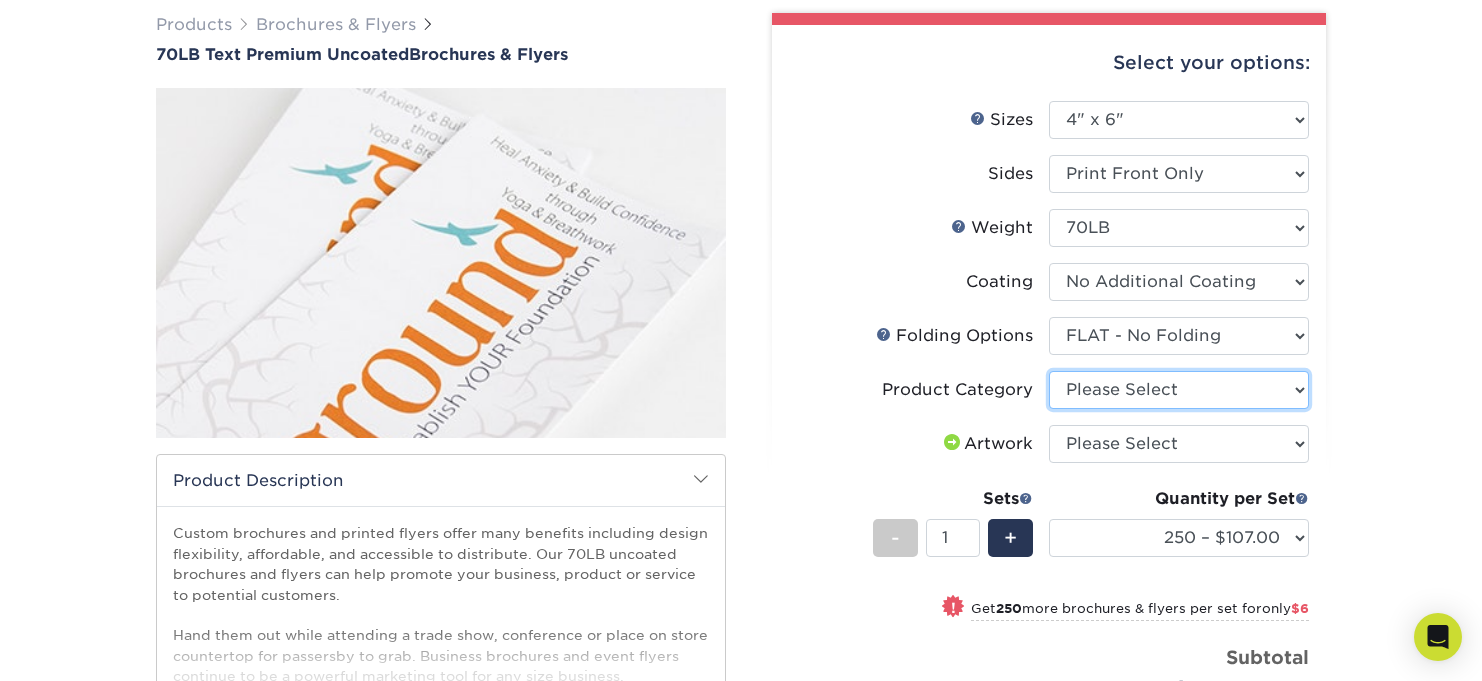 select on "1a668080-6b7c-4174-b399-2c3833b27ef4" 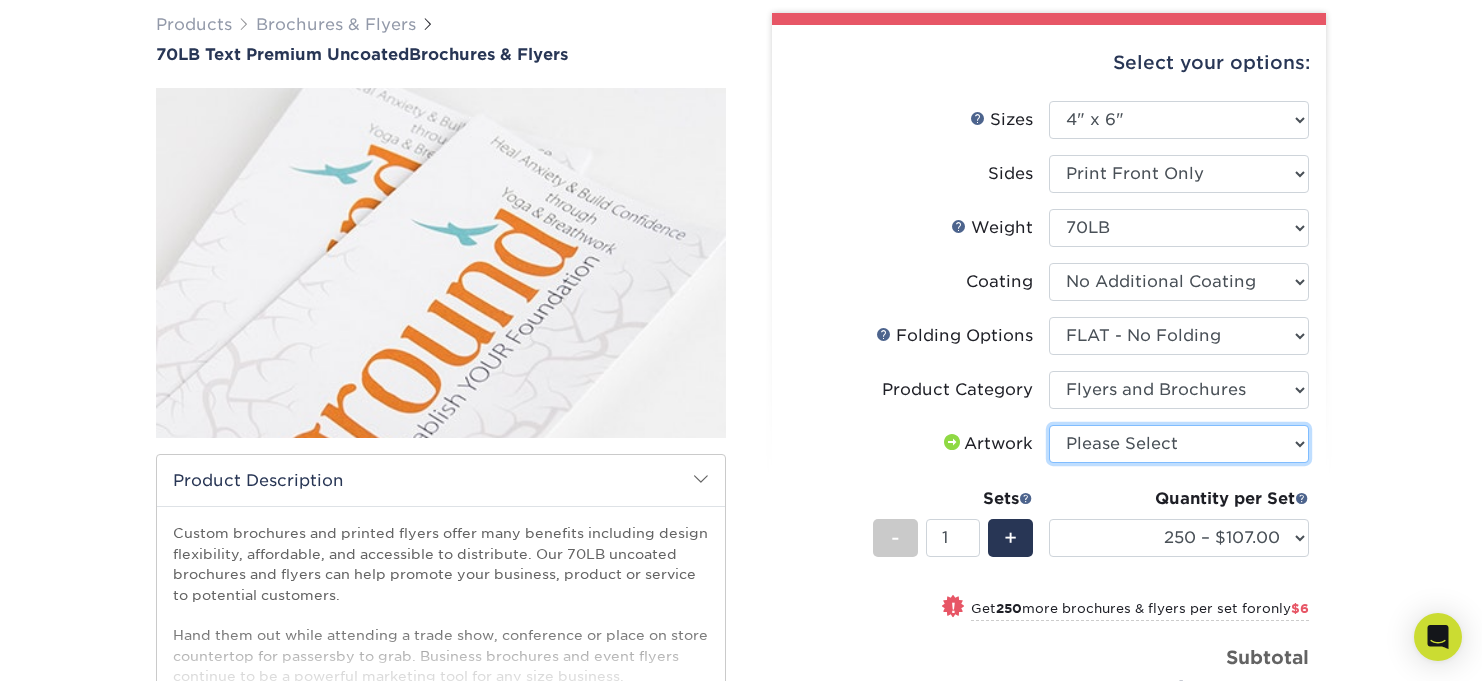 click on "Please Select I will upload files I need a design - $175" at bounding box center (1179, 444) 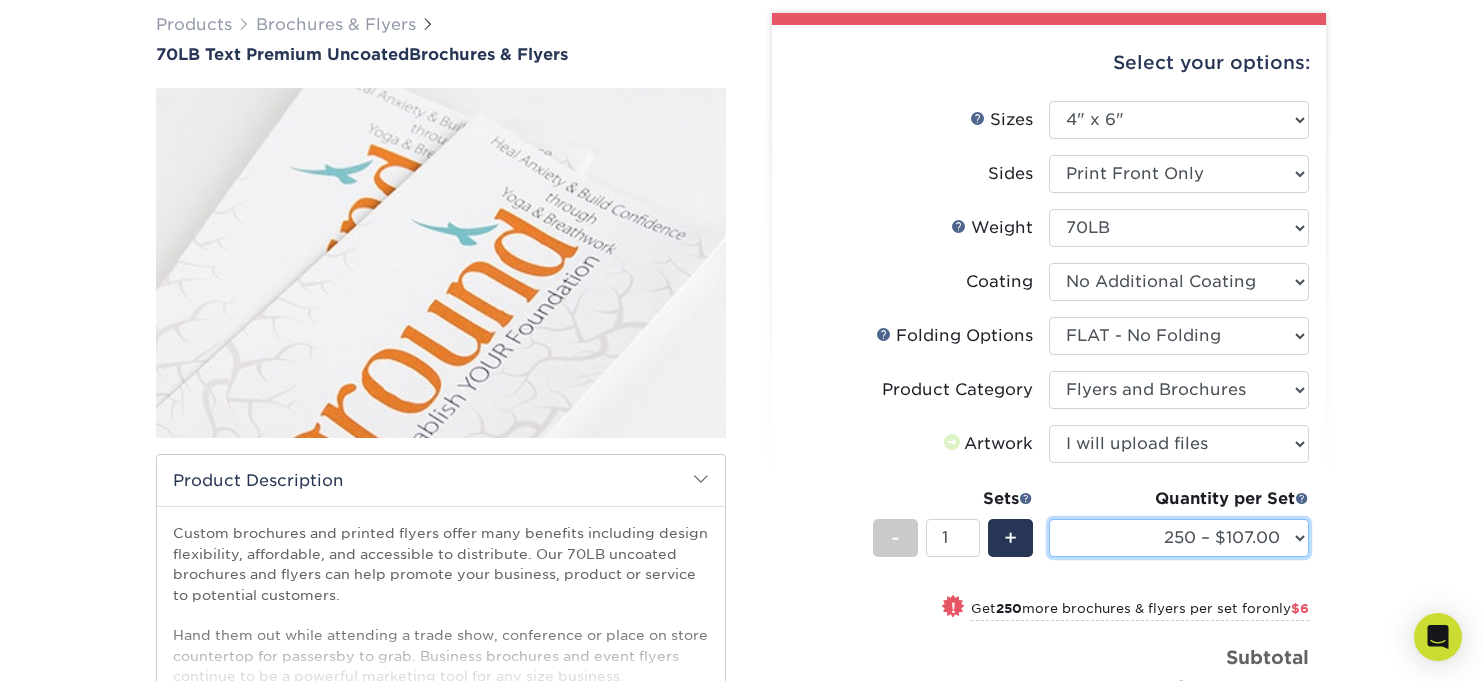 click on "250 – $107.00 500 – $113.00 1000 – $124.00 2000 – $150.00 2500 – $187.00 3000 – $230.00 4000 – $240.00 5000 – $250.00 6000 – $295.00 7000 – $344.00 8000 – $393.00 9000 – $442.00 10000 – $491.00 15000 – $736.00 20000 – $982.00 25000 – $1228.00" at bounding box center (1179, 538) 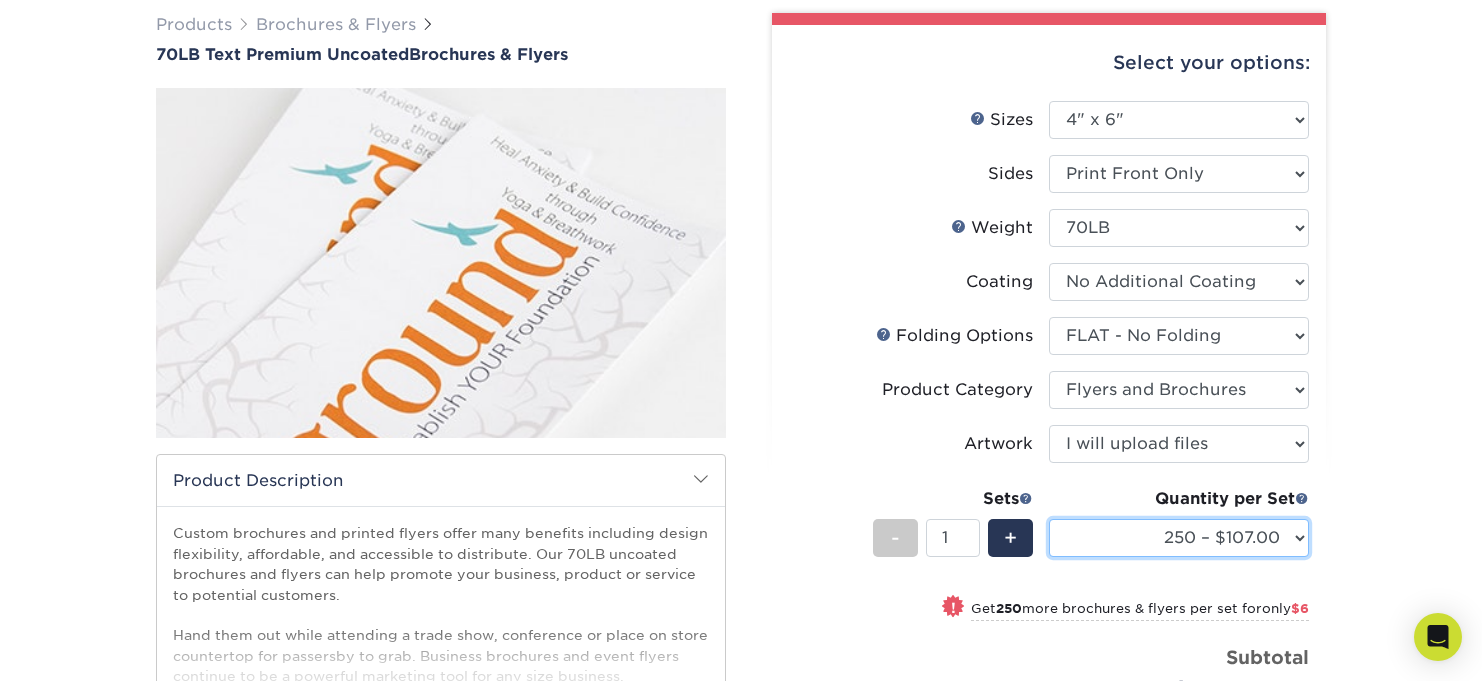 select on "1000 – $124.00" 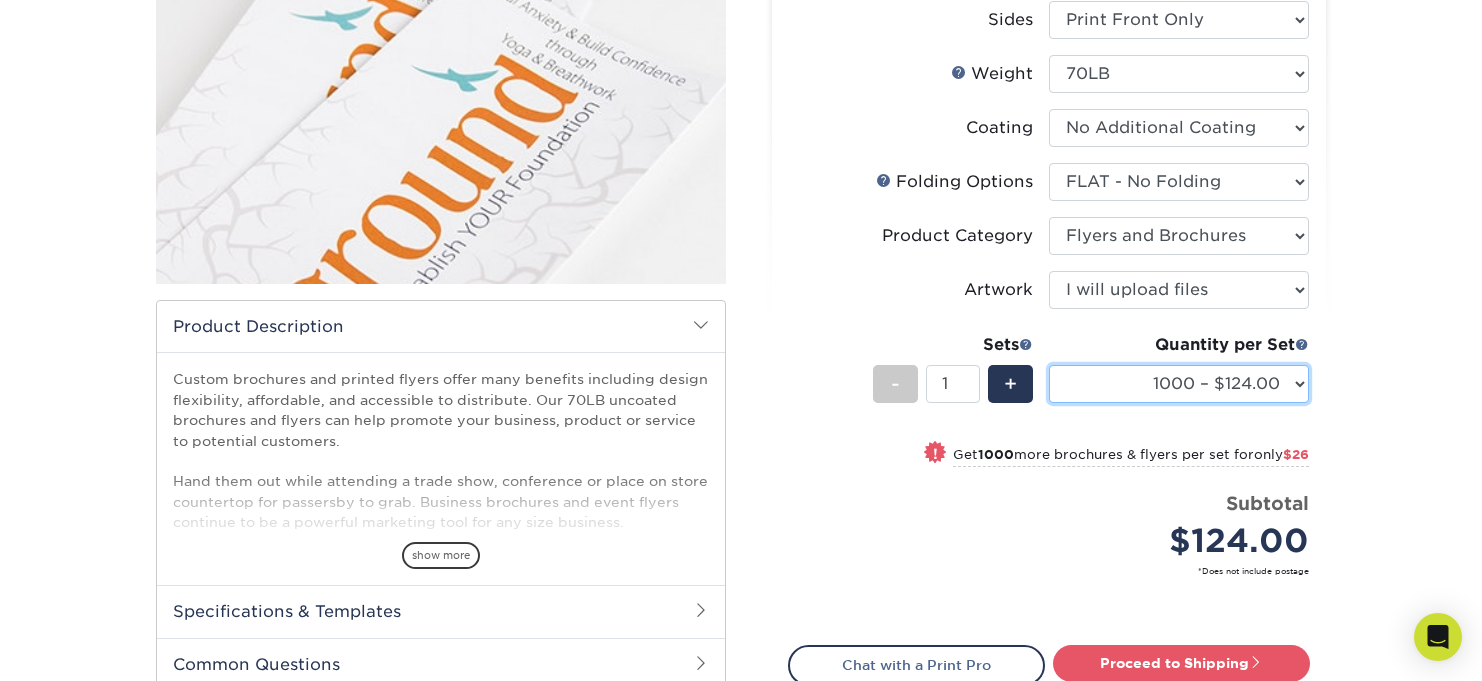 scroll, scrollTop: 311, scrollLeft: 0, axis: vertical 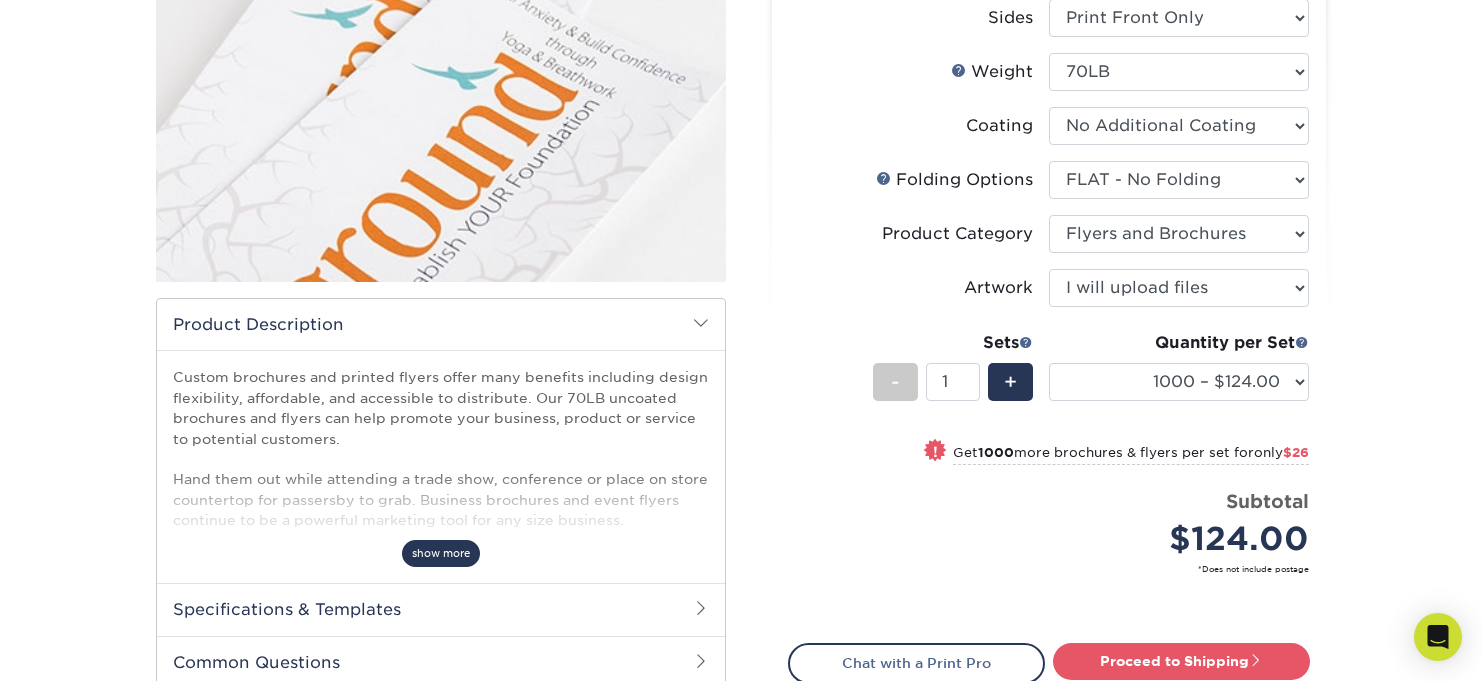 click on "show more" at bounding box center (441, 553) 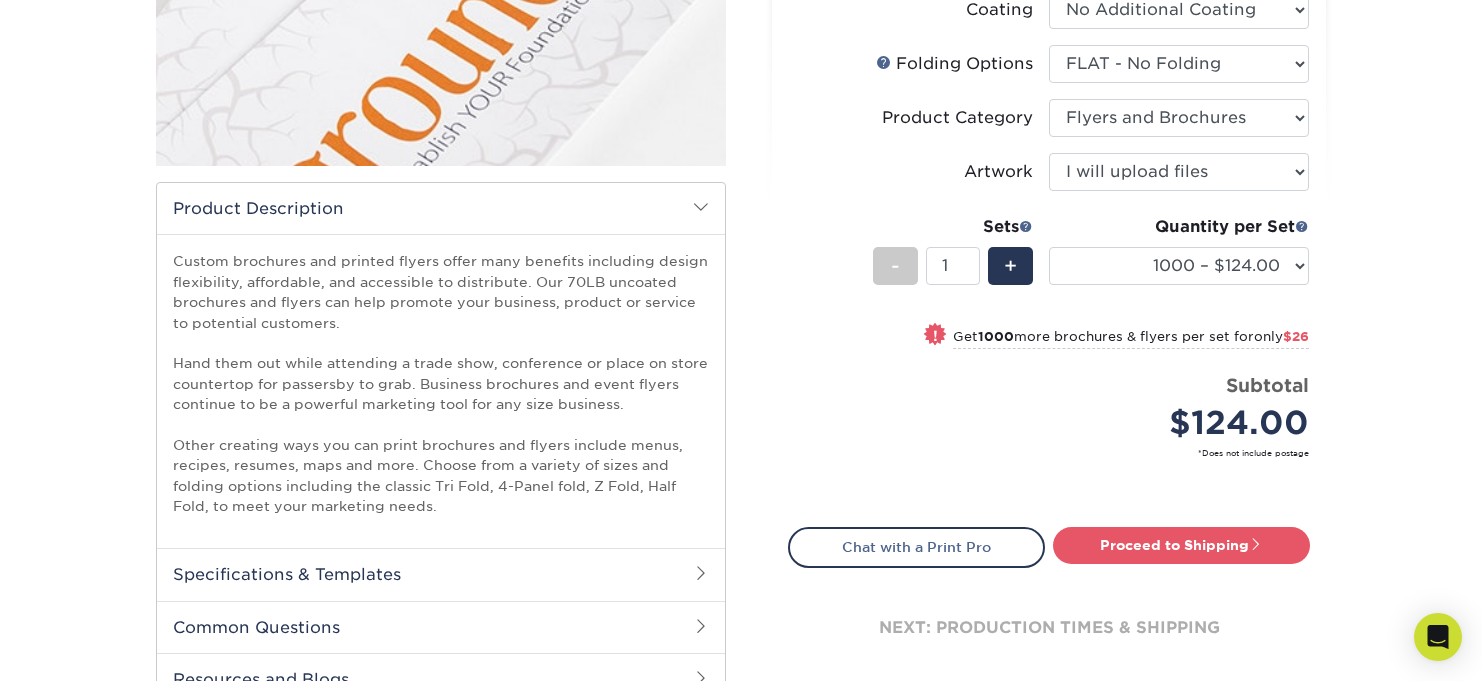 scroll, scrollTop: 571, scrollLeft: 0, axis: vertical 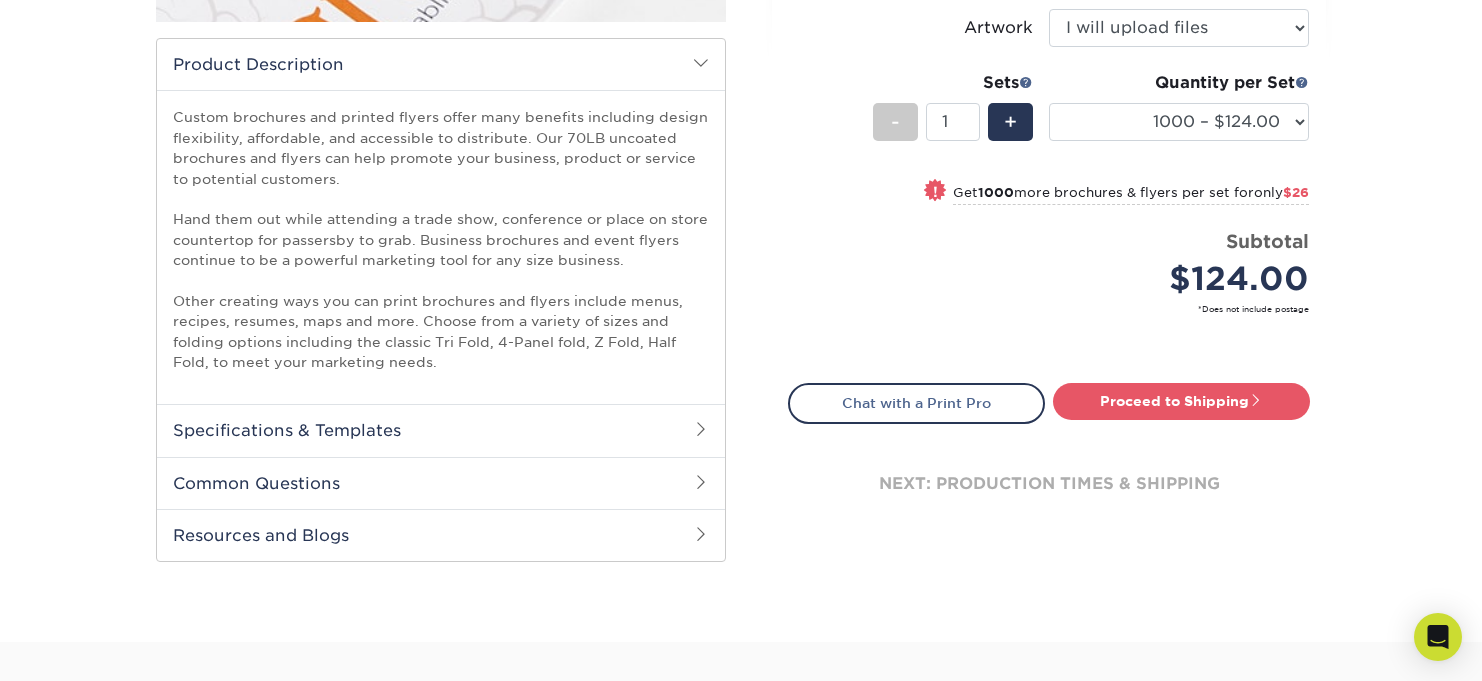 click on "Specifications & Templates" at bounding box center (441, 430) 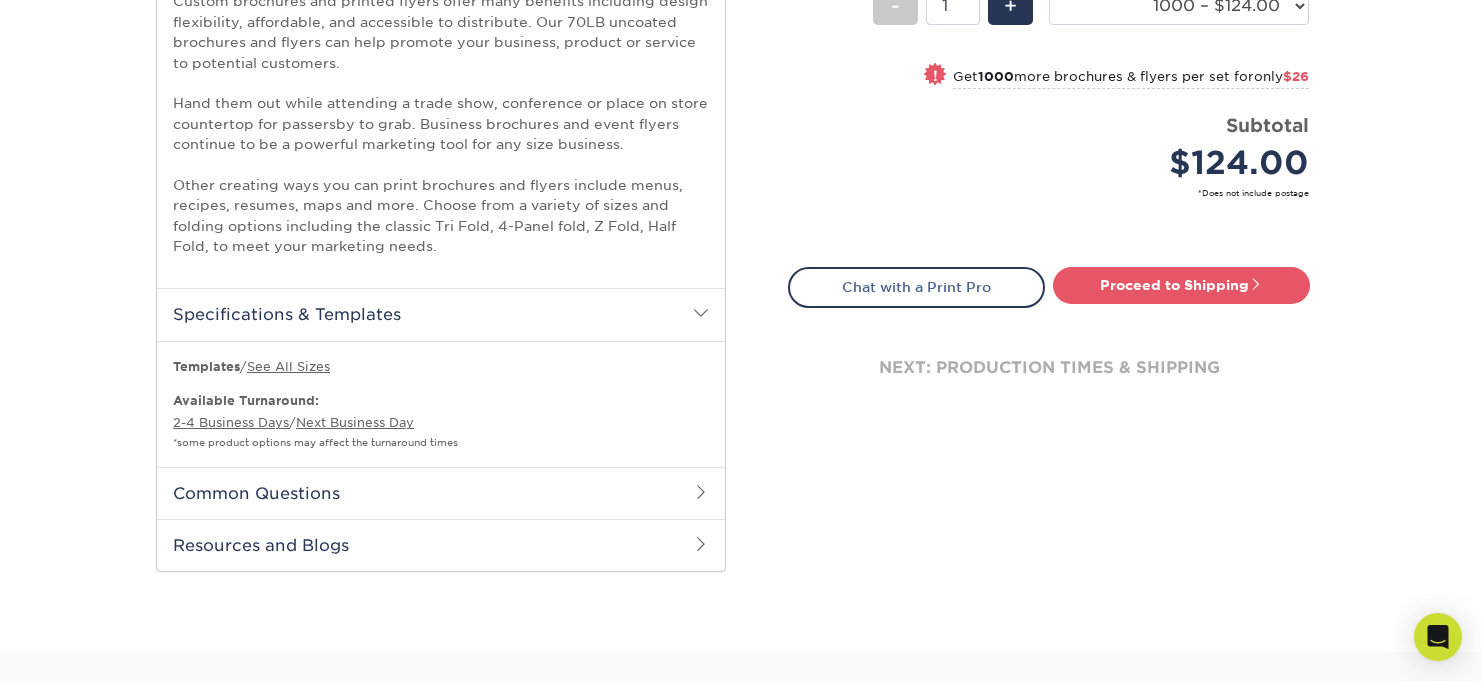 click on "Common Questions" at bounding box center (441, 493) 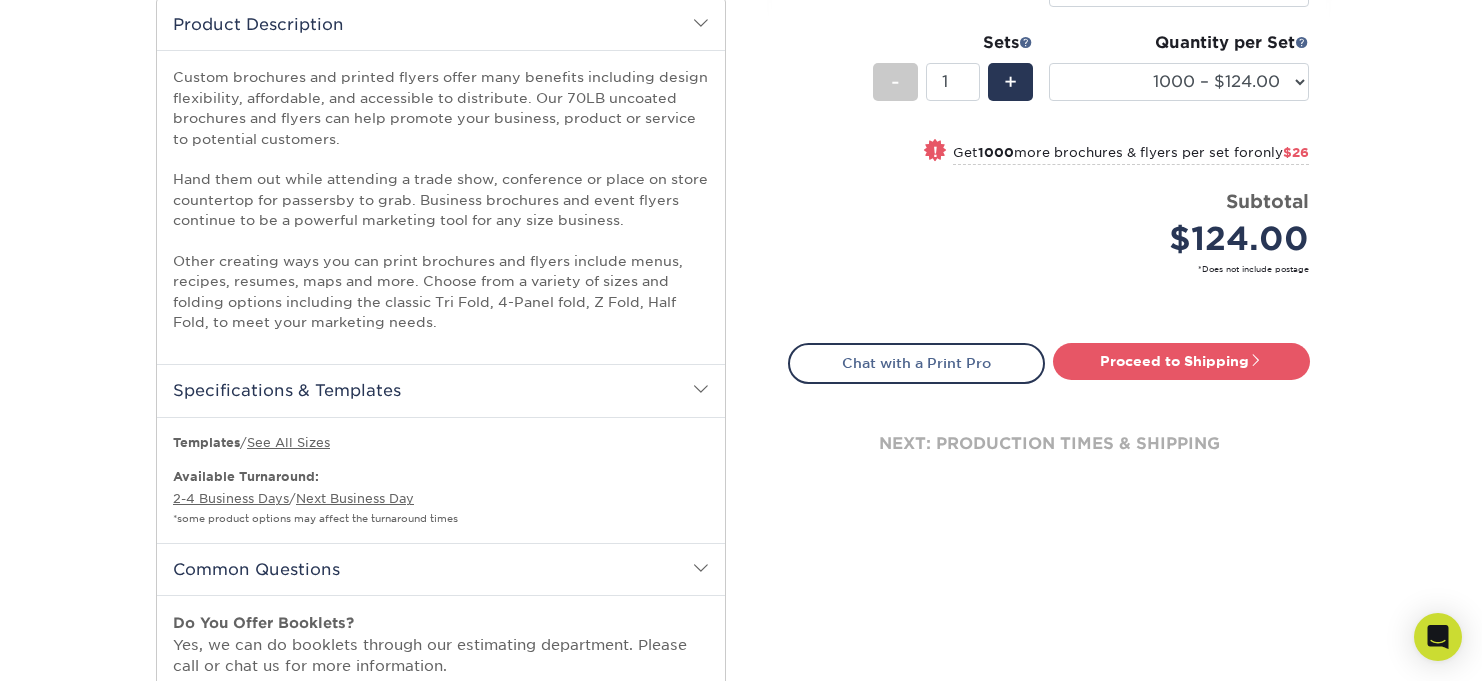 scroll, scrollTop: 360, scrollLeft: 0, axis: vertical 